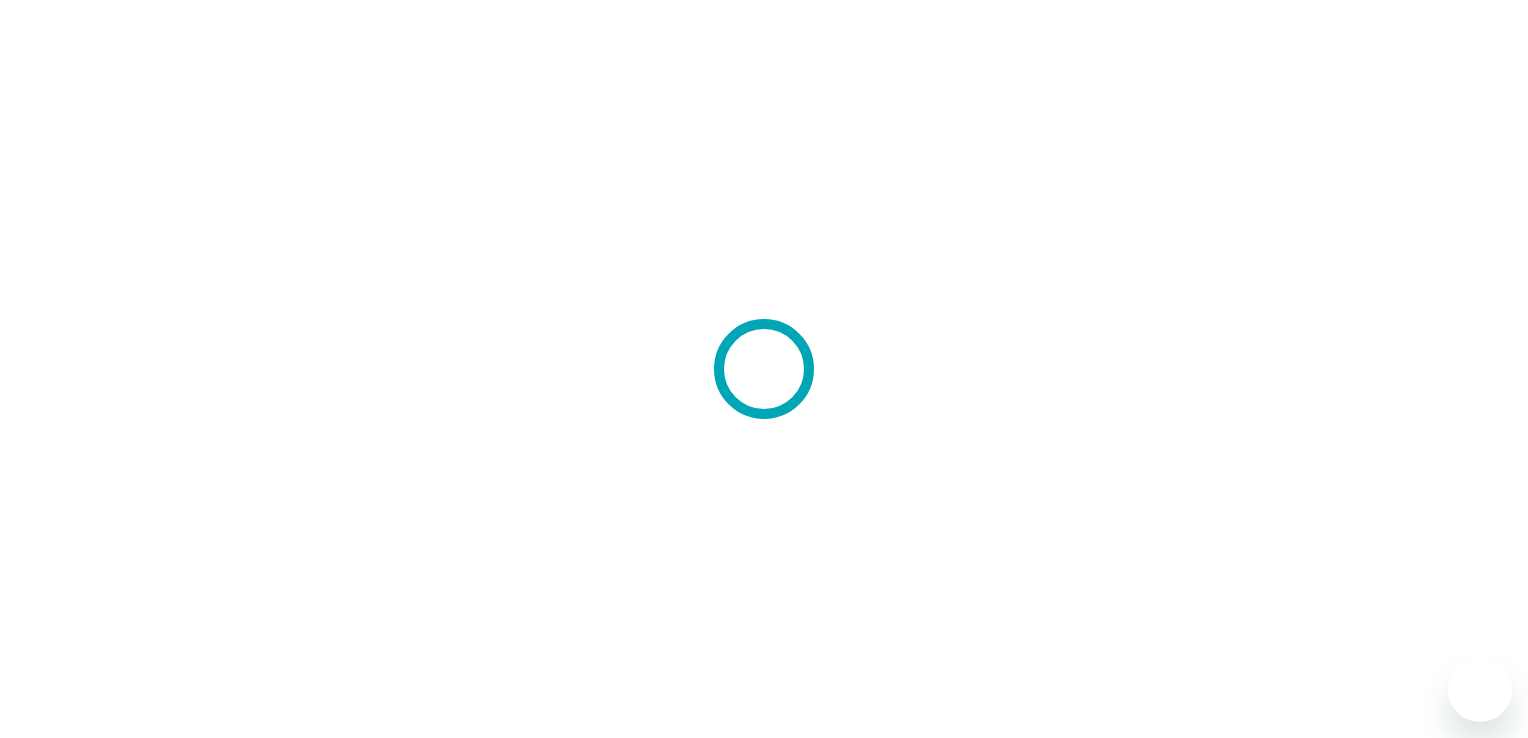 scroll, scrollTop: 0, scrollLeft: 0, axis: both 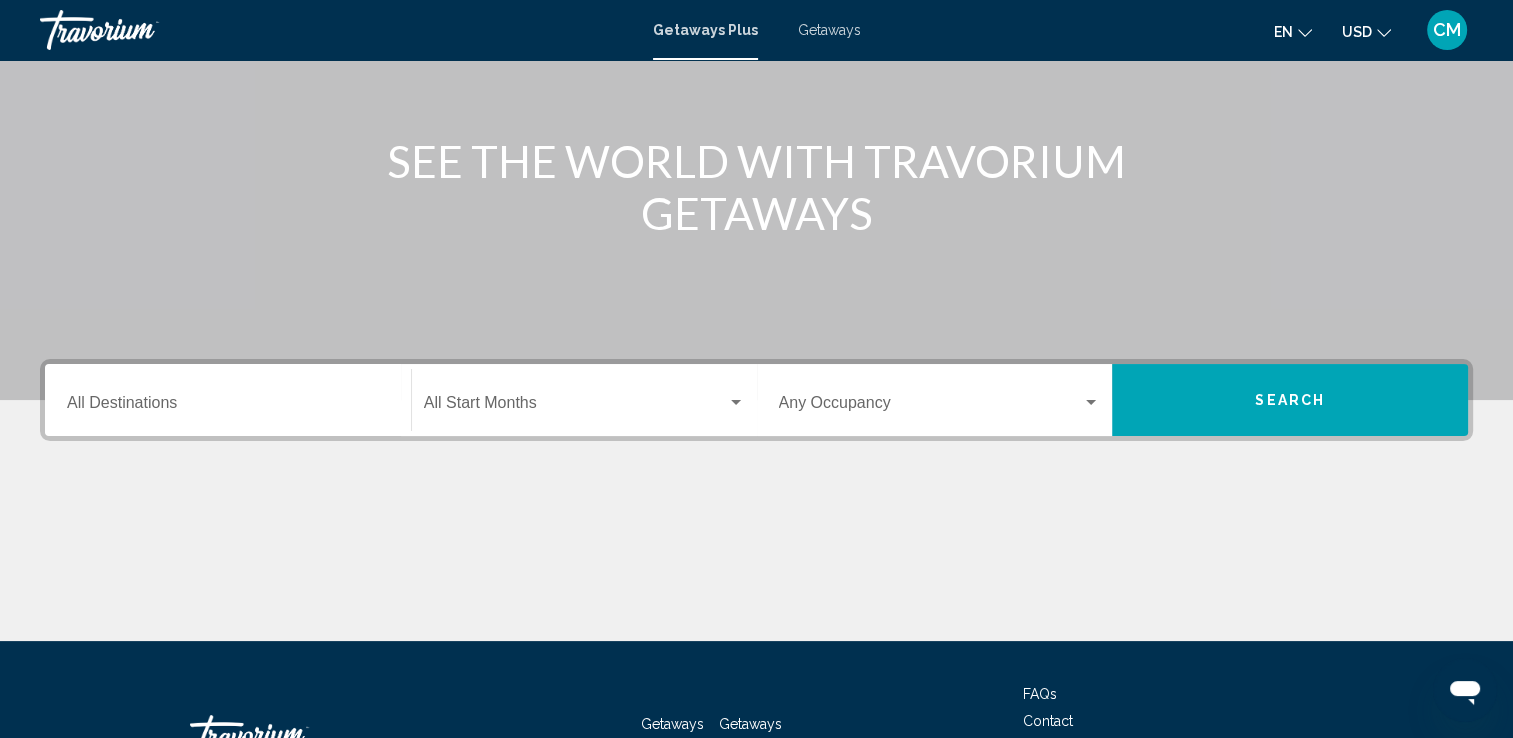 click on "Start Month All Start Months" 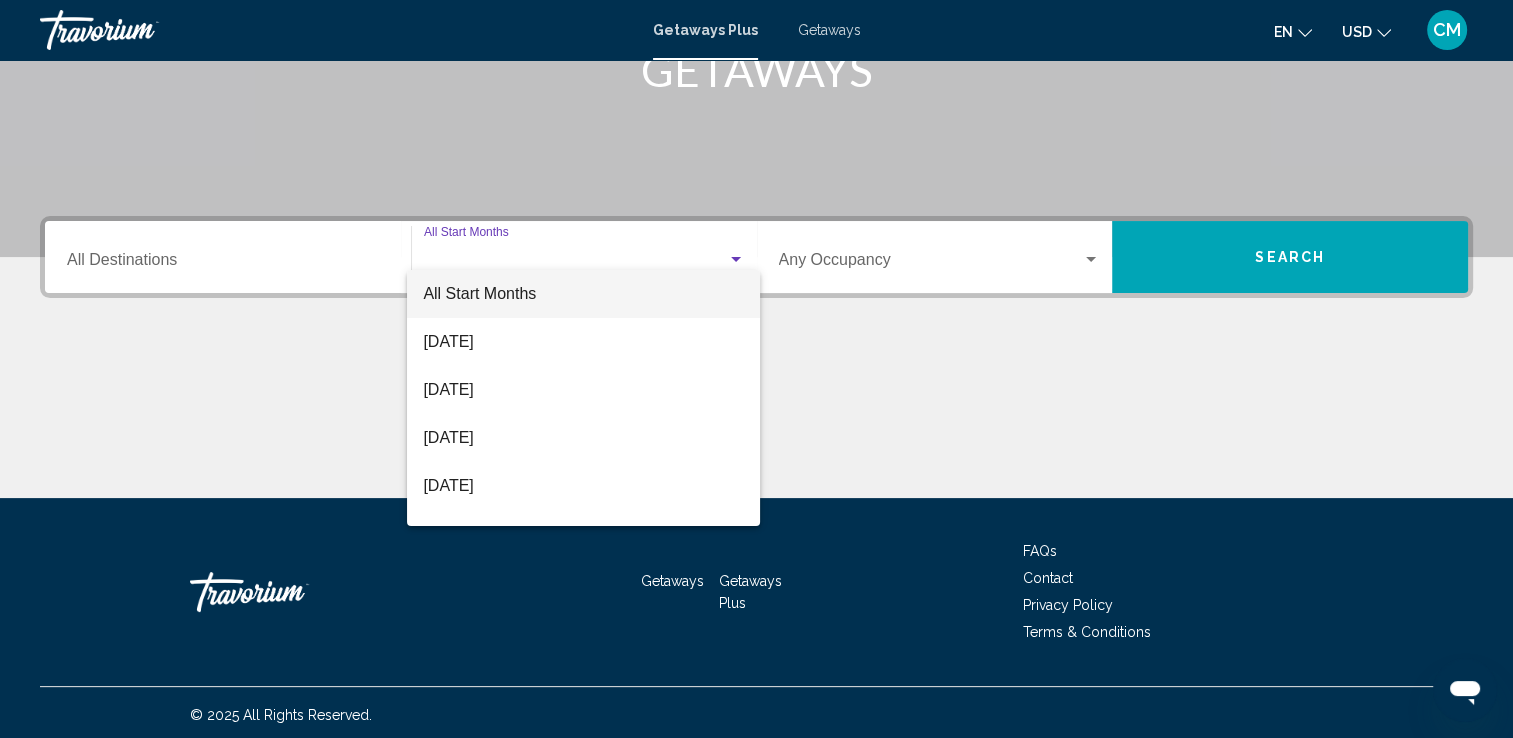 scroll, scrollTop: 347, scrollLeft: 0, axis: vertical 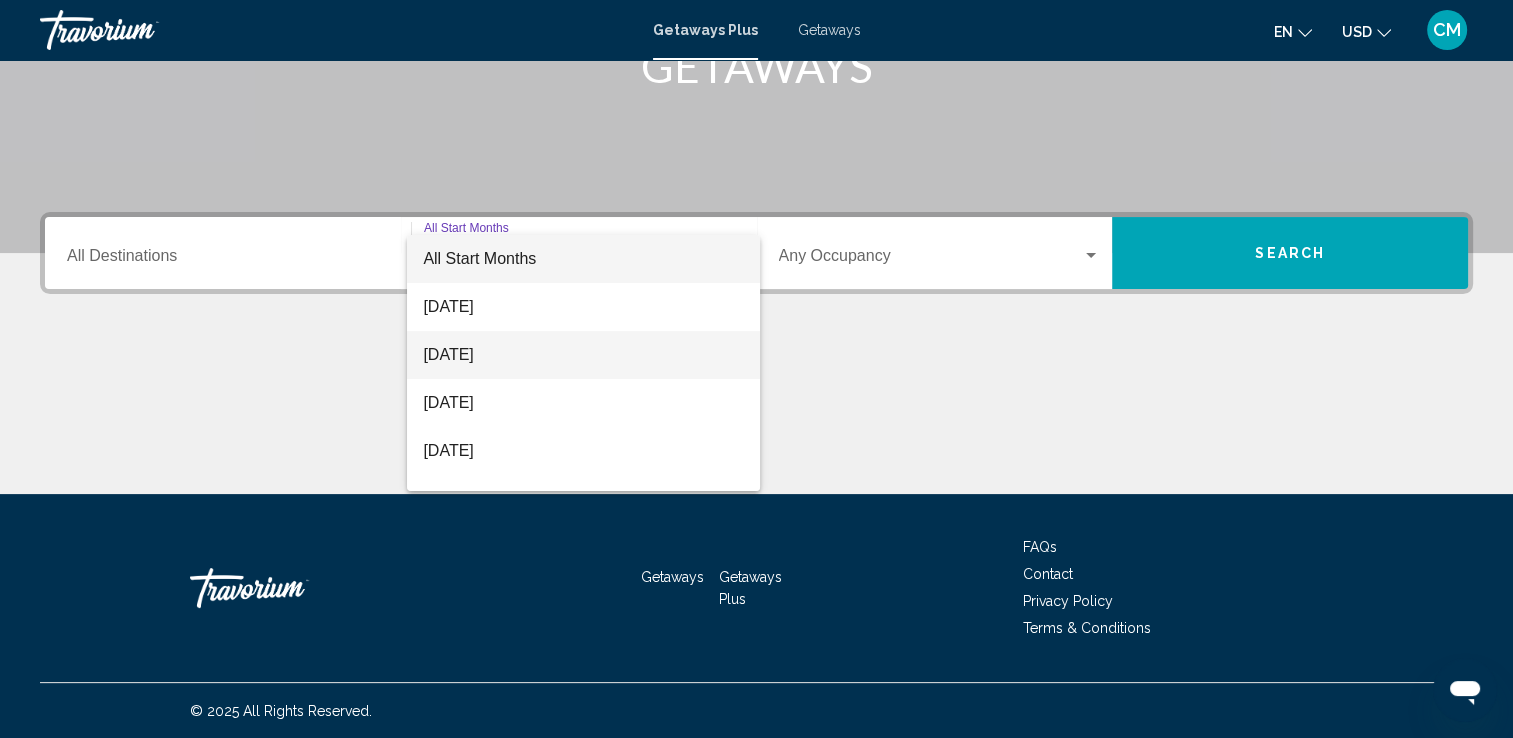 click on "[DATE]" at bounding box center [583, 355] 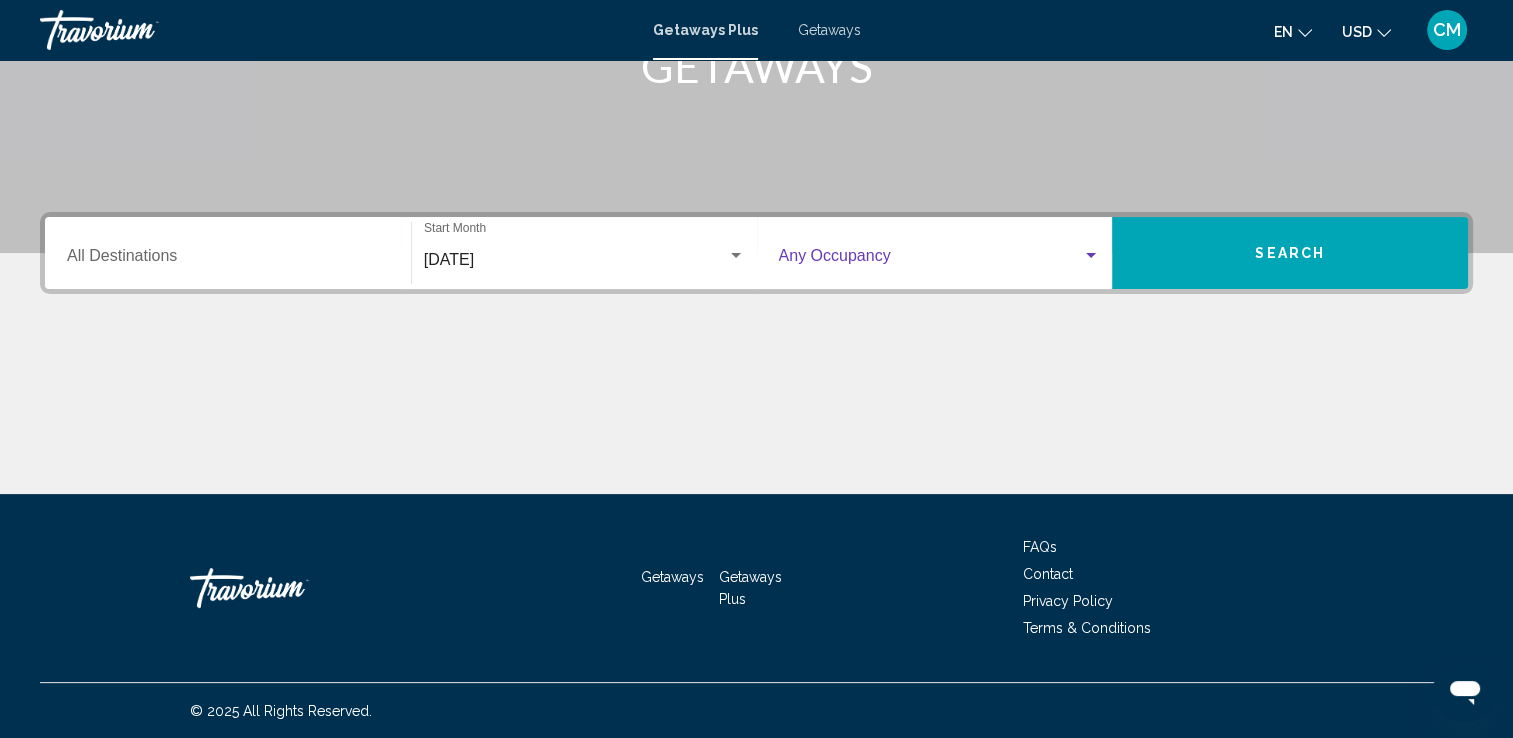 click at bounding box center (931, 260) 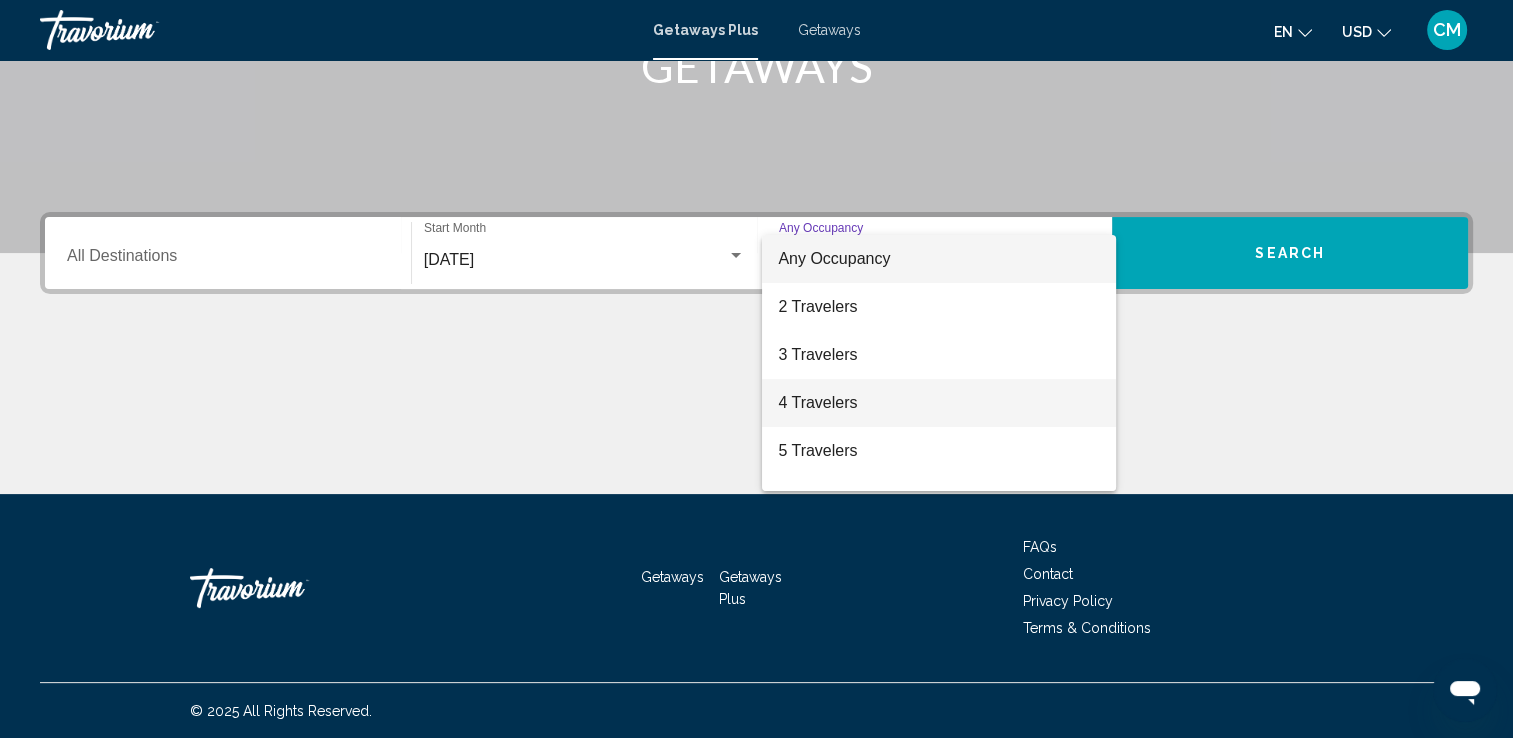 click on "4 Travelers" at bounding box center (939, 403) 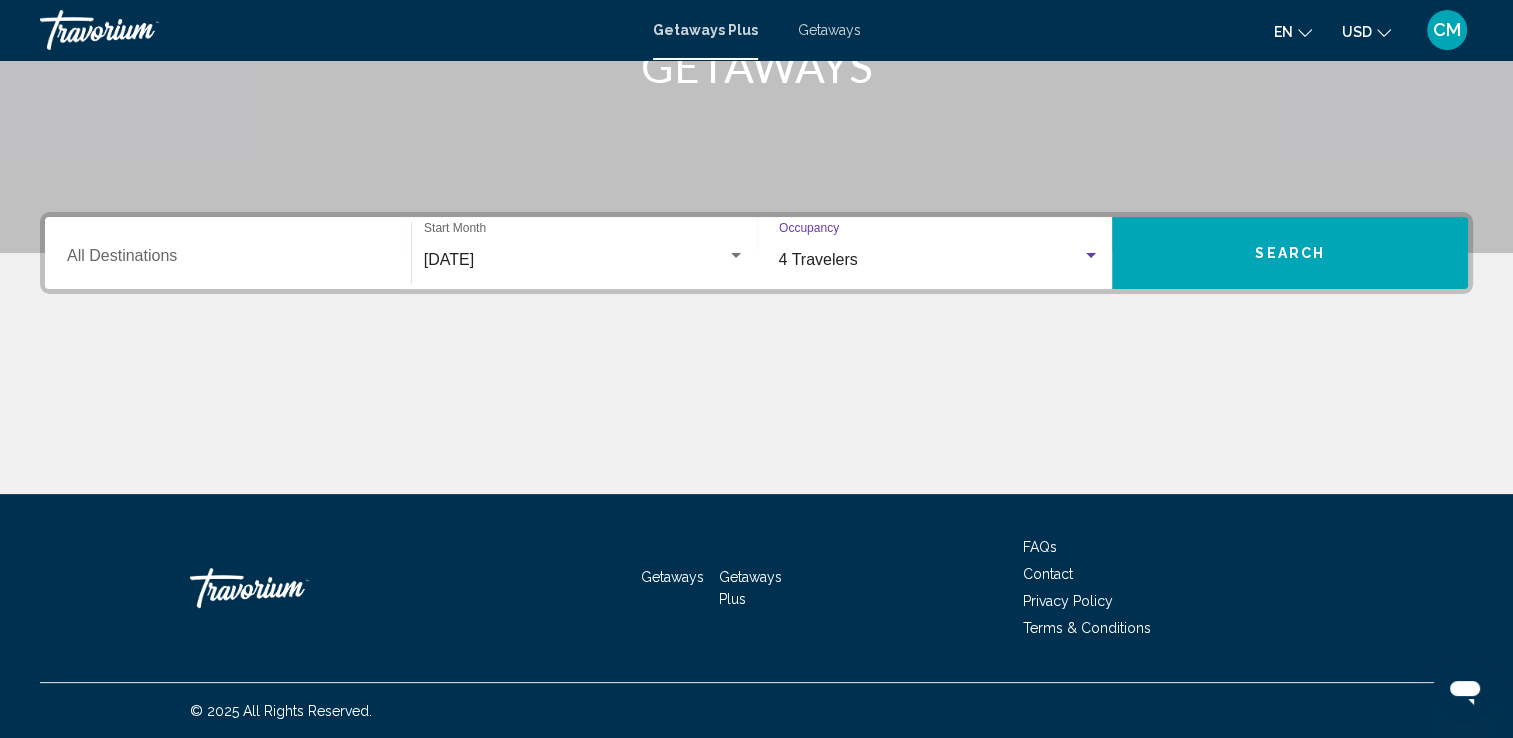 click on "Search" at bounding box center [1290, 254] 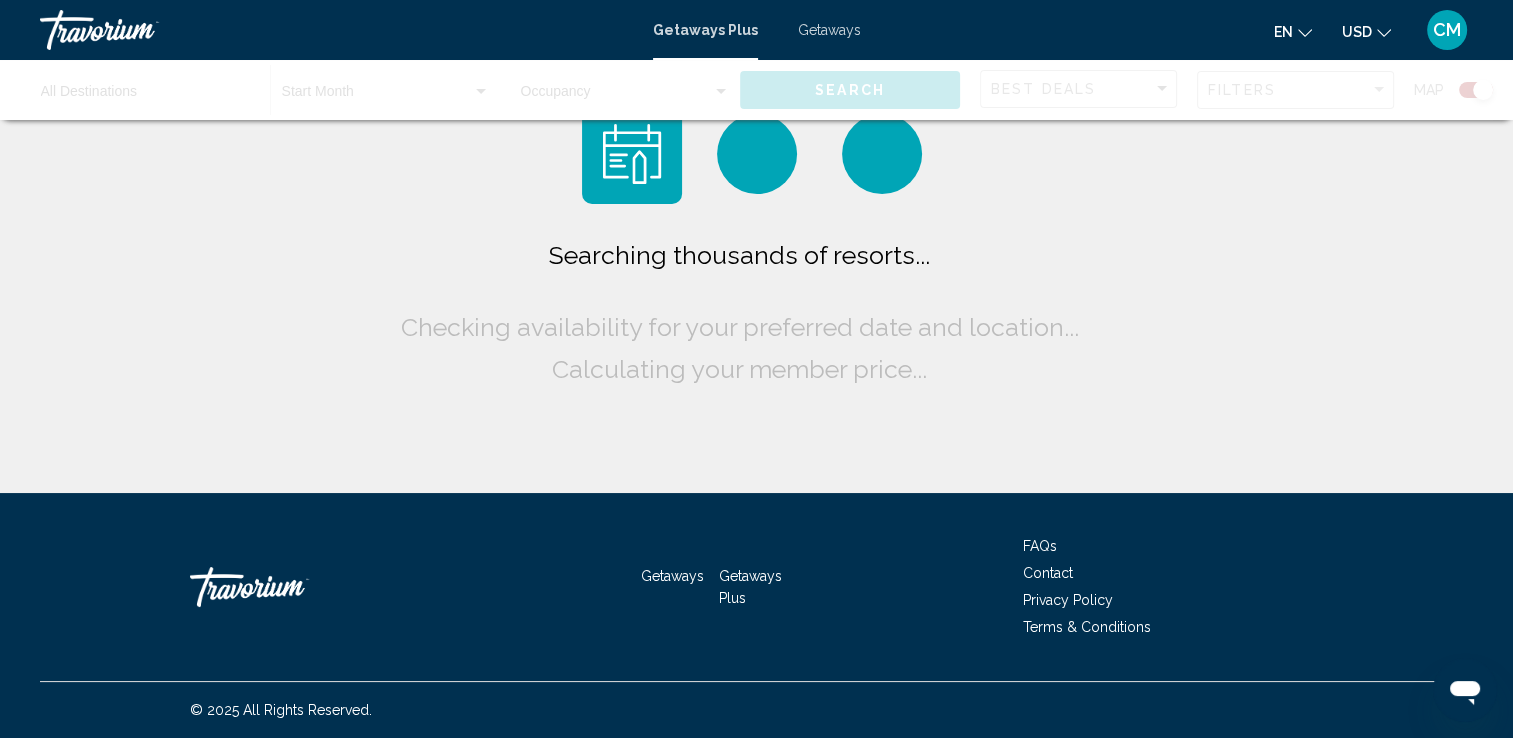 scroll, scrollTop: 0, scrollLeft: 0, axis: both 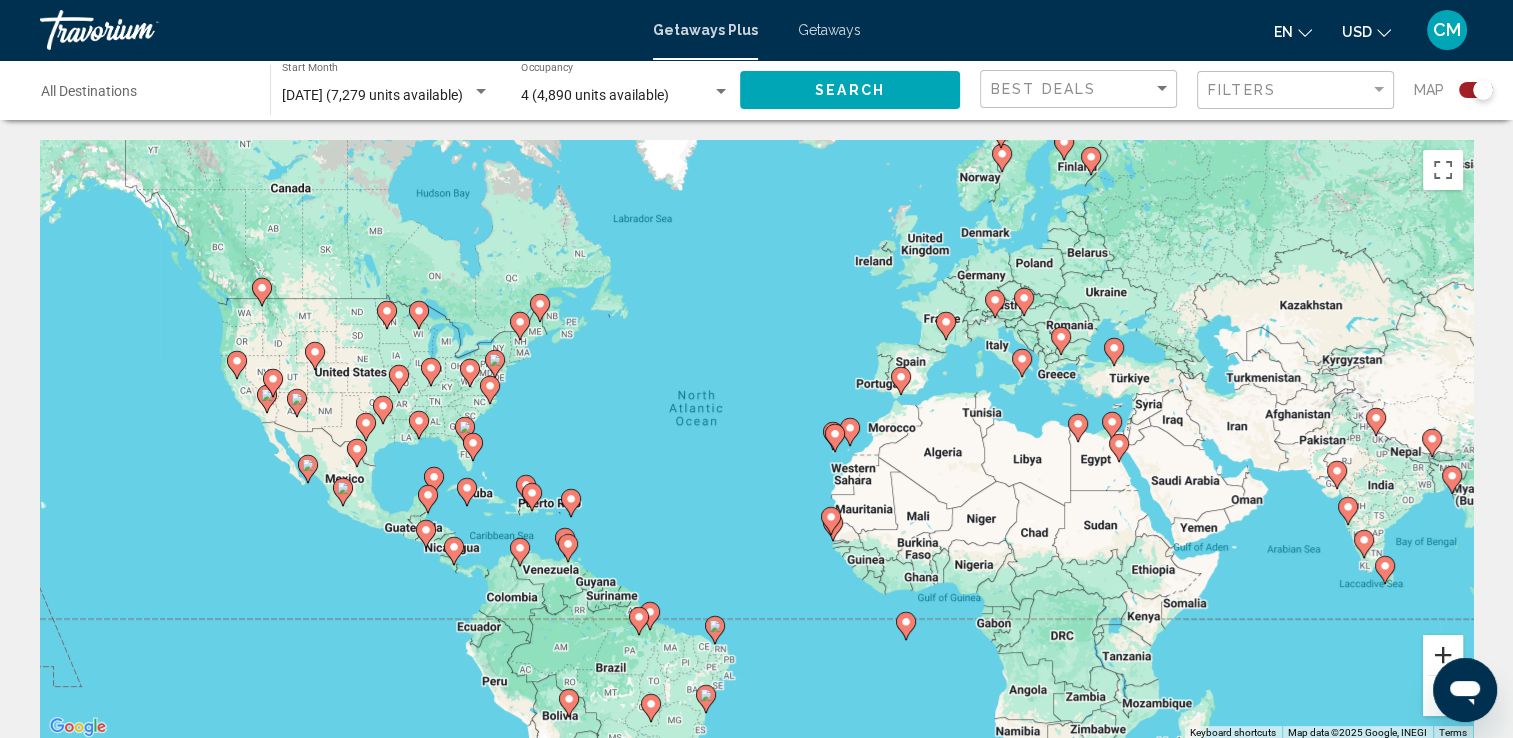 click at bounding box center [1443, 655] 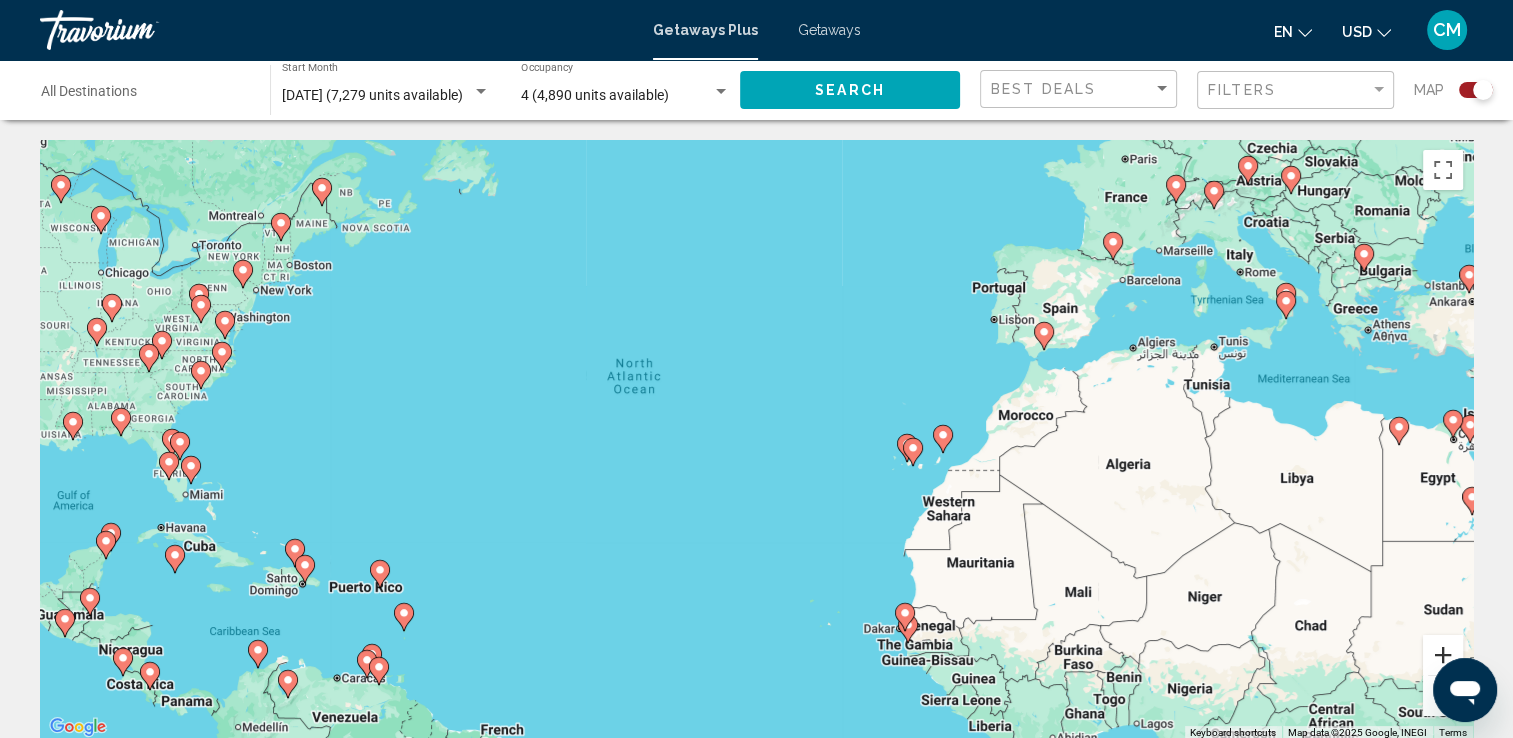 click at bounding box center [1443, 655] 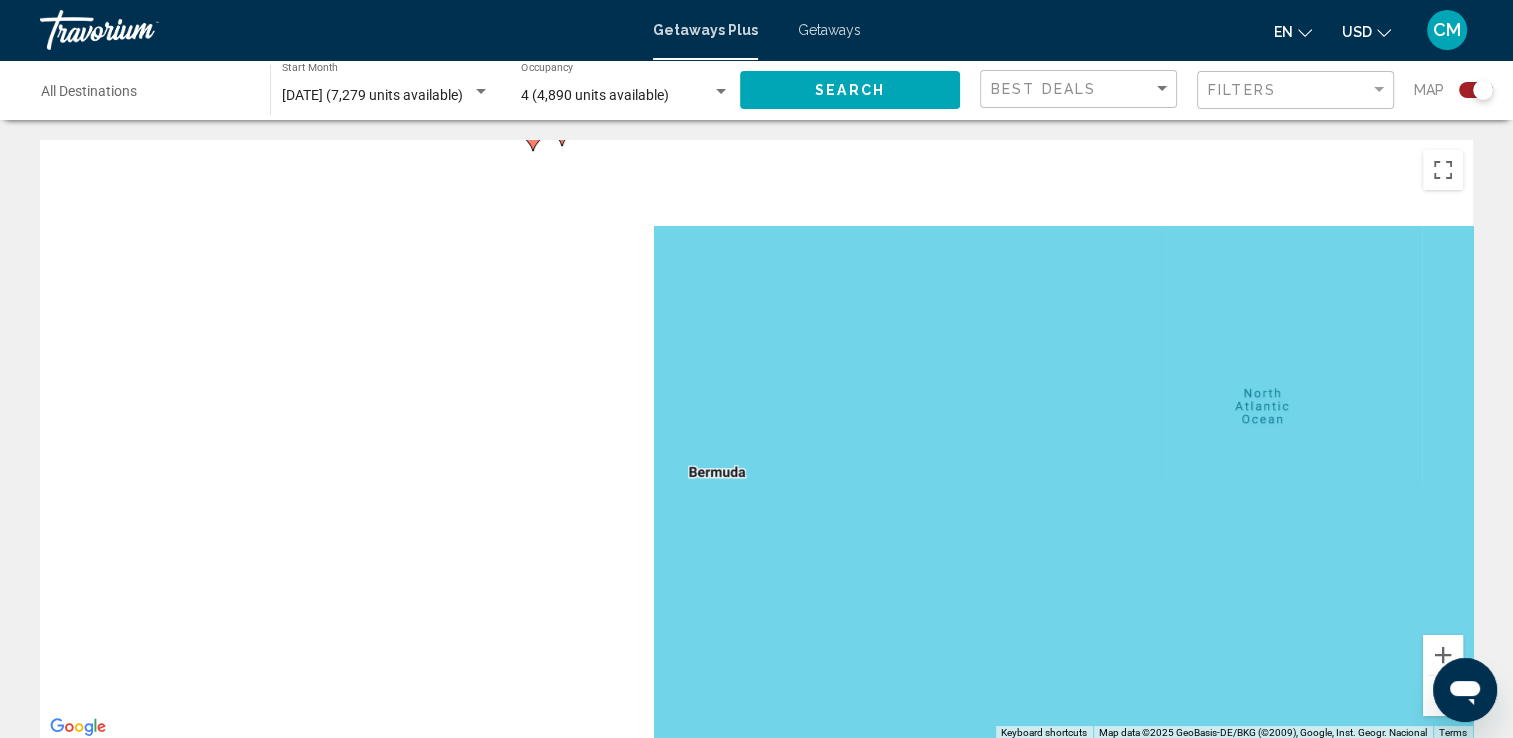 drag, startPoint x: 184, startPoint y: 323, endPoint x: 946, endPoint y: 418, distance: 767.8991 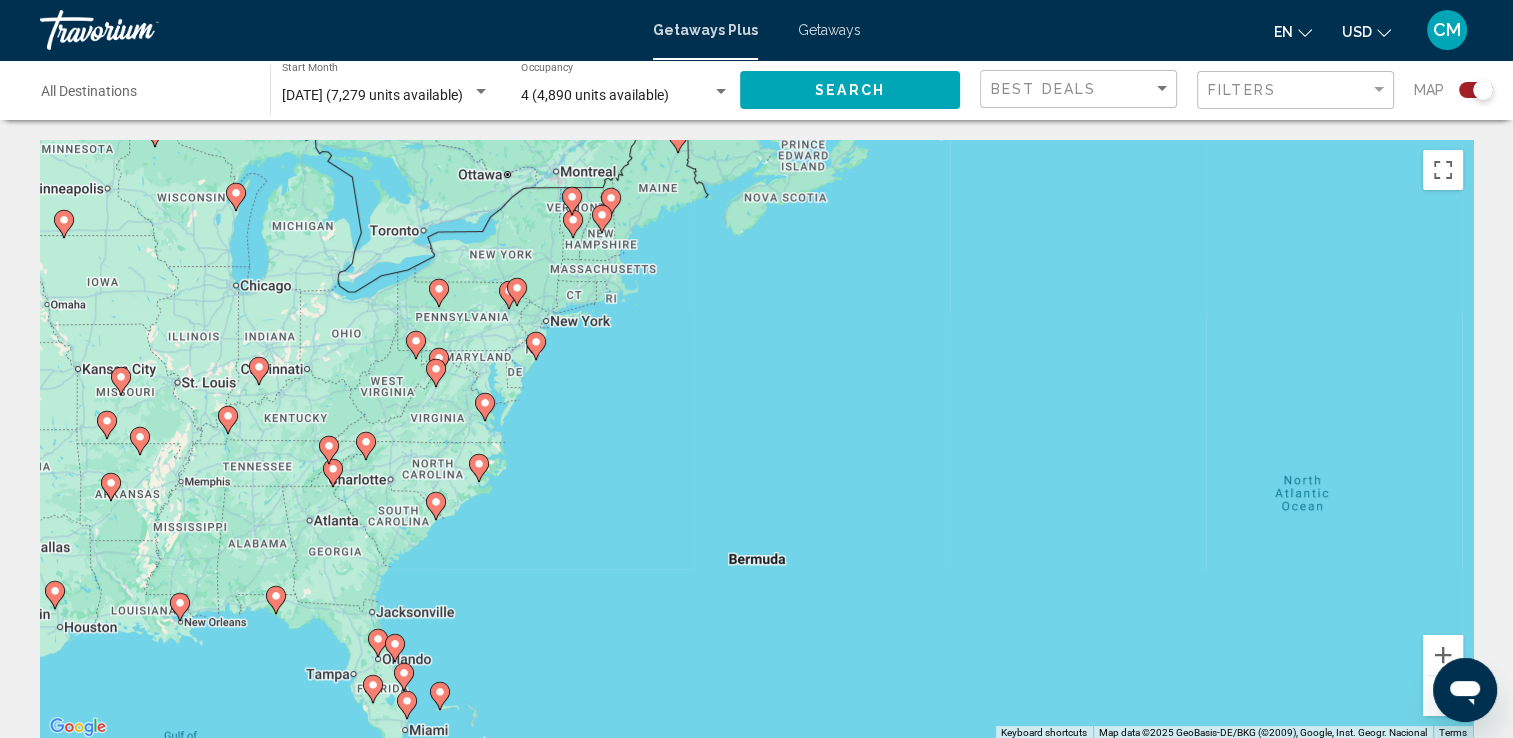 drag, startPoint x: 559, startPoint y: 293, endPoint x: 592, endPoint y: 388, distance: 100.56838 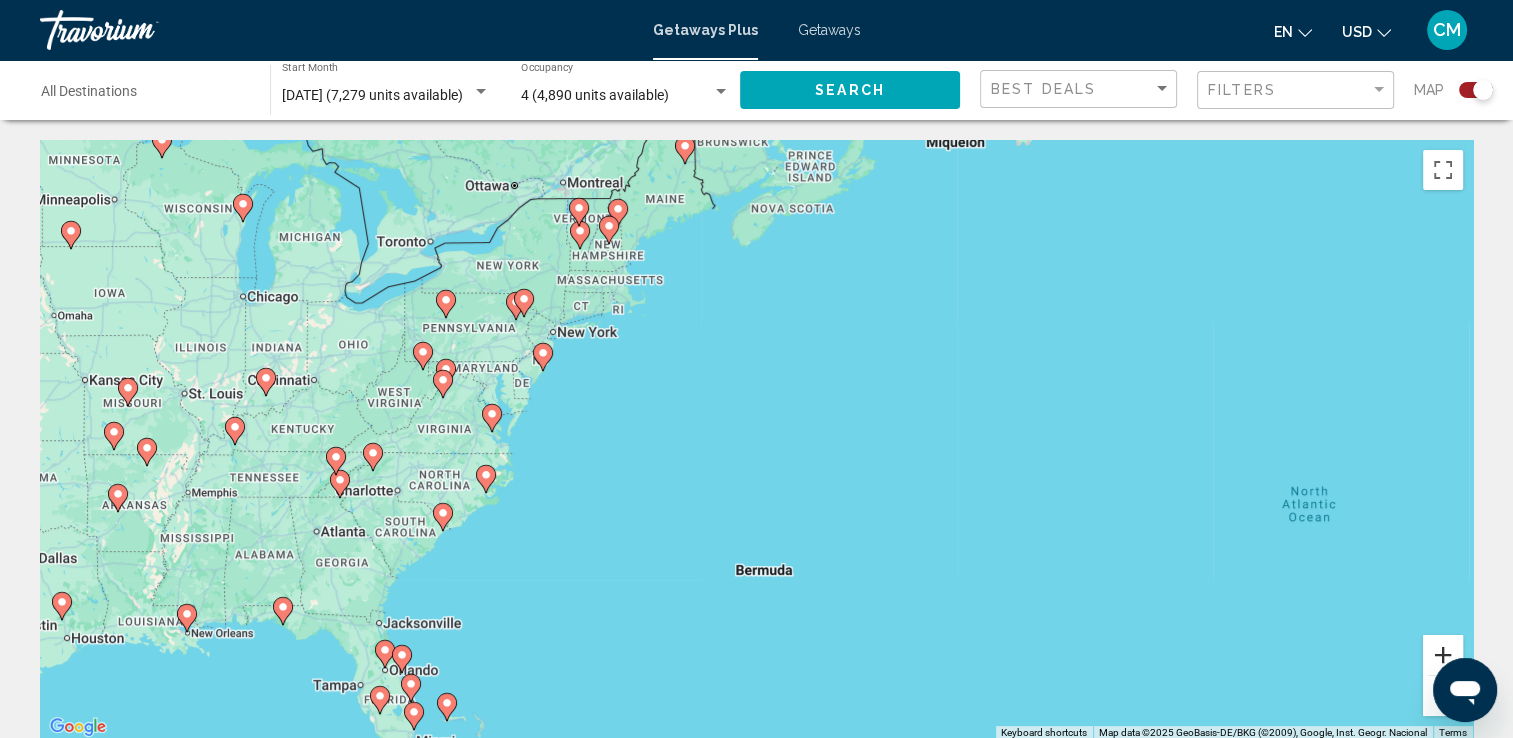 click at bounding box center [1443, 655] 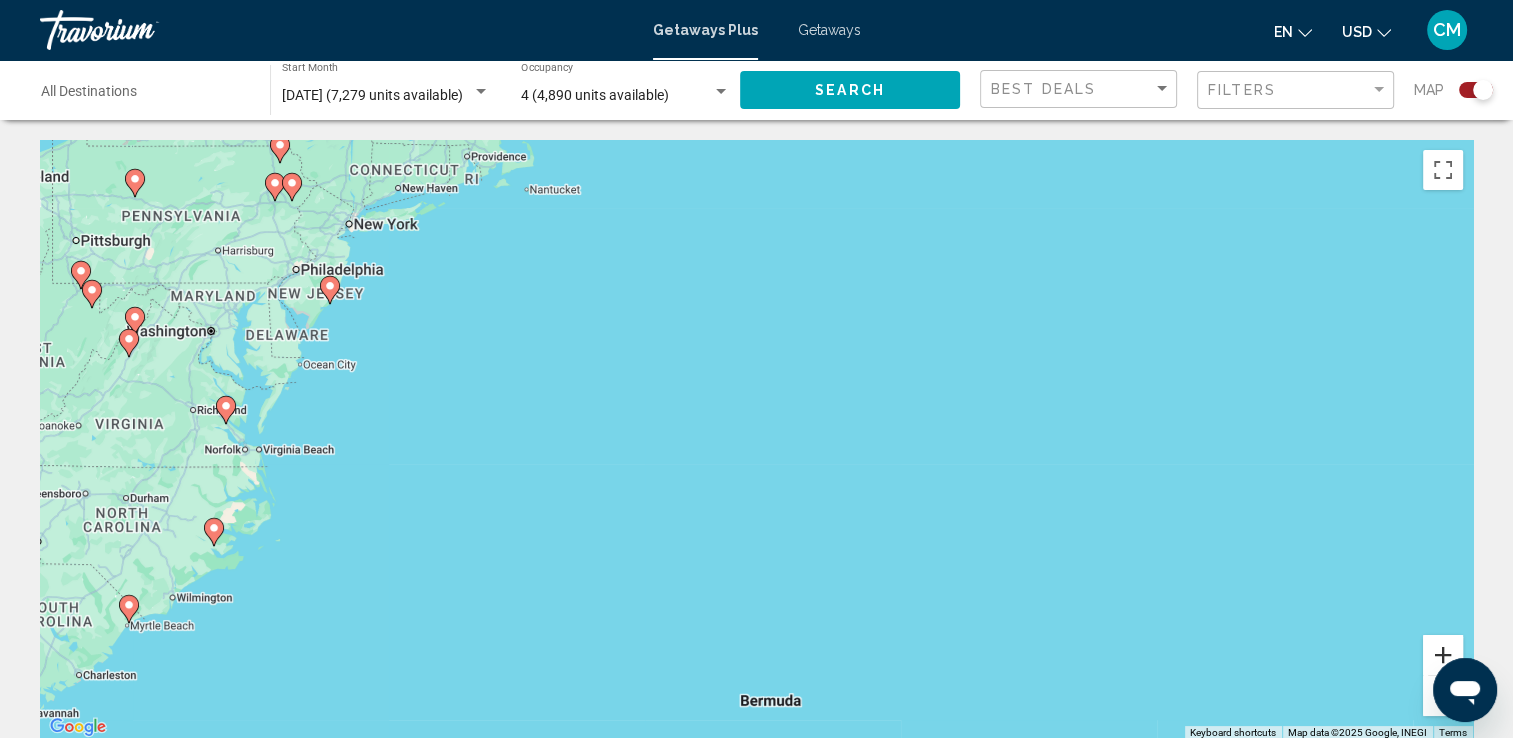 click at bounding box center [1443, 655] 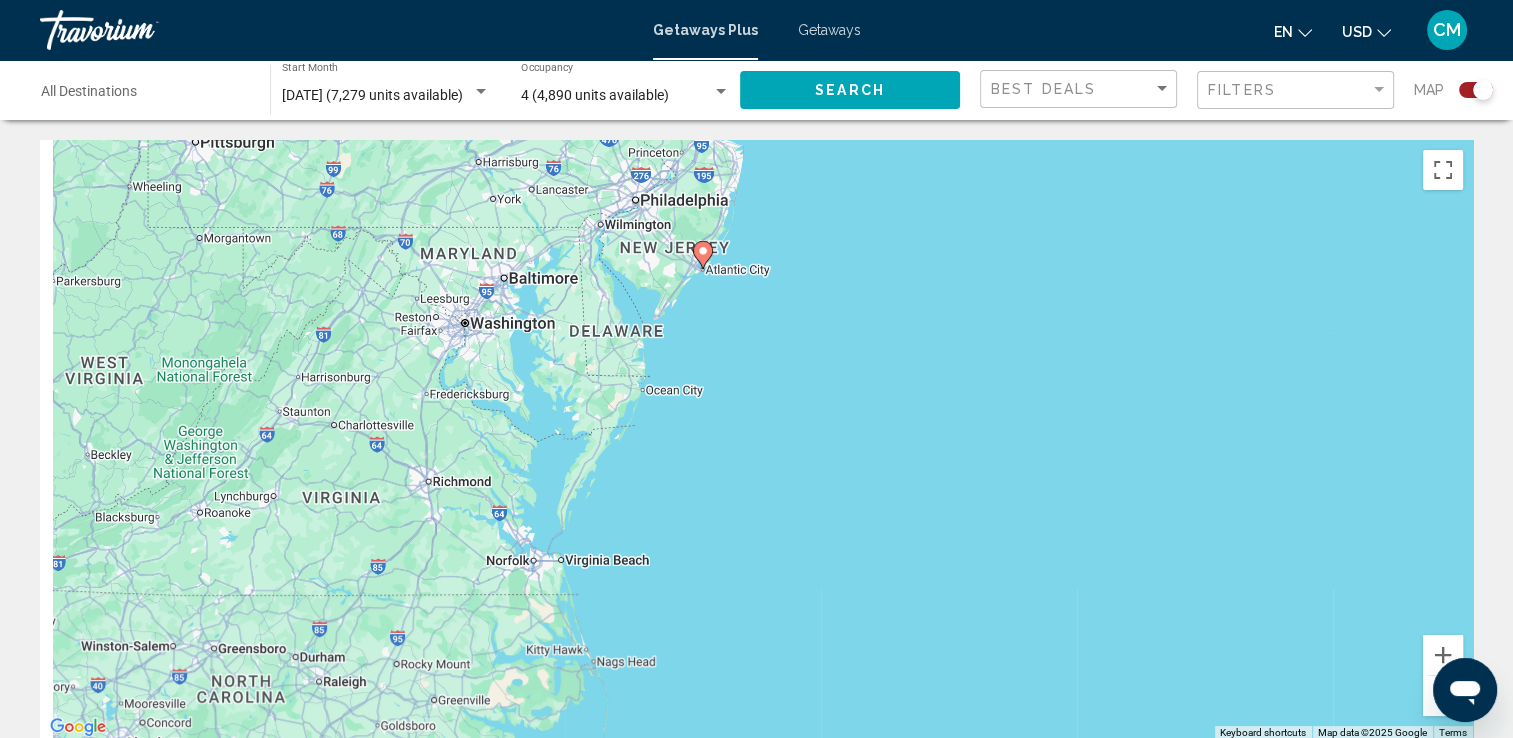 drag, startPoint x: 276, startPoint y: 321, endPoint x: 1088, endPoint y: 424, distance: 818.5066 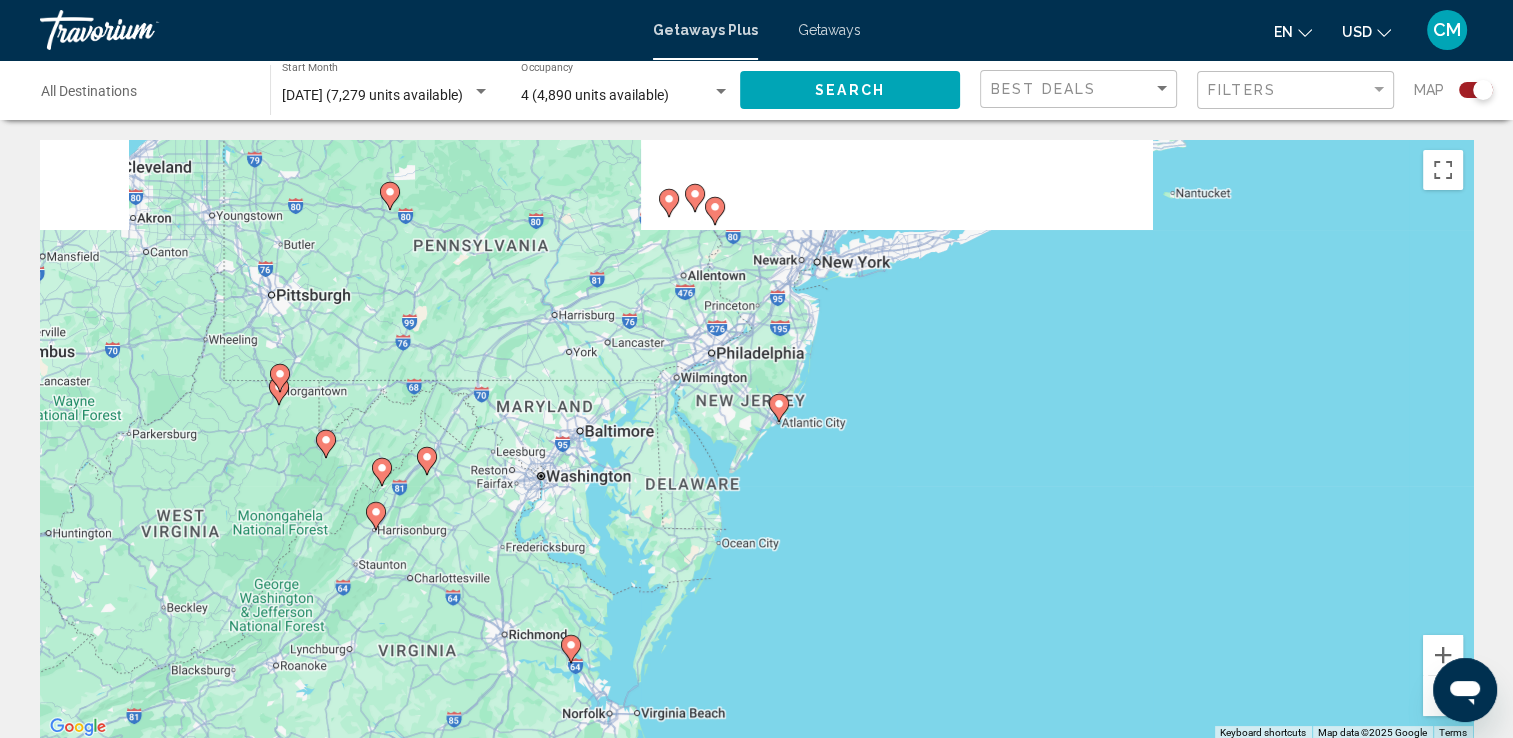 drag, startPoint x: 756, startPoint y: 272, endPoint x: 836, endPoint y: 435, distance: 181.57367 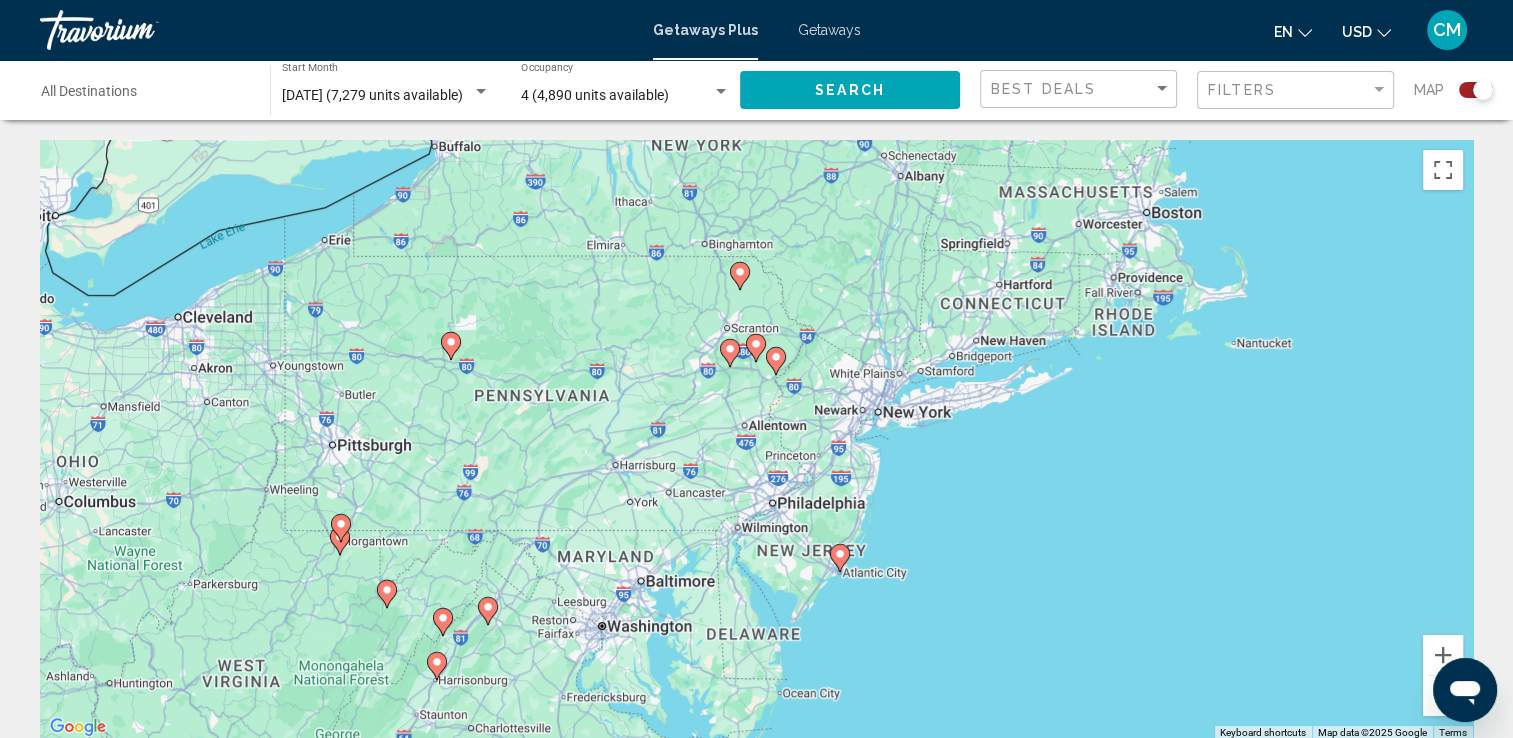 drag, startPoint x: 512, startPoint y: 284, endPoint x: 566, endPoint y: 431, distance: 156.6046 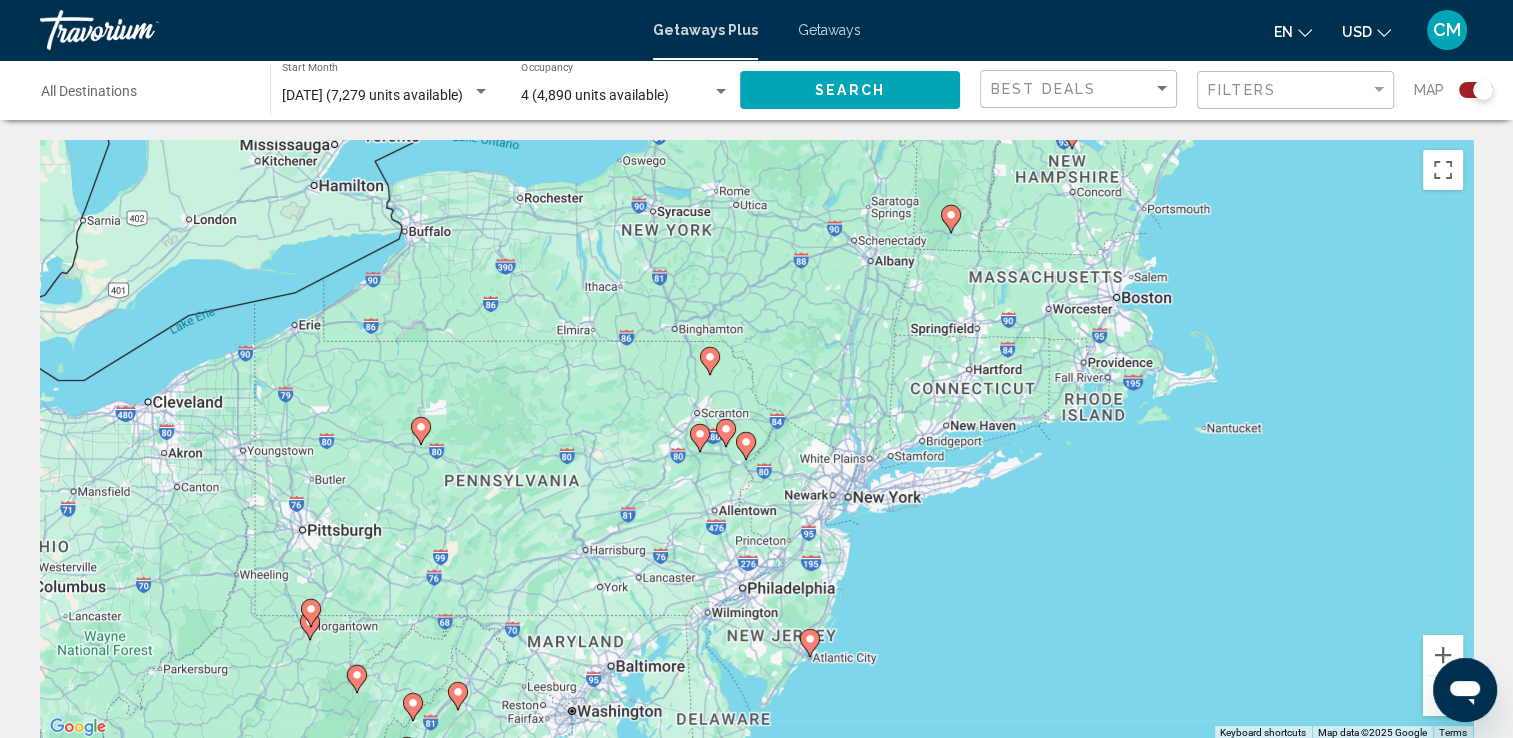 drag, startPoint x: 575, startPoint y: 315, endPoint x: 545, endPoint y: 402, distance: 92.02717 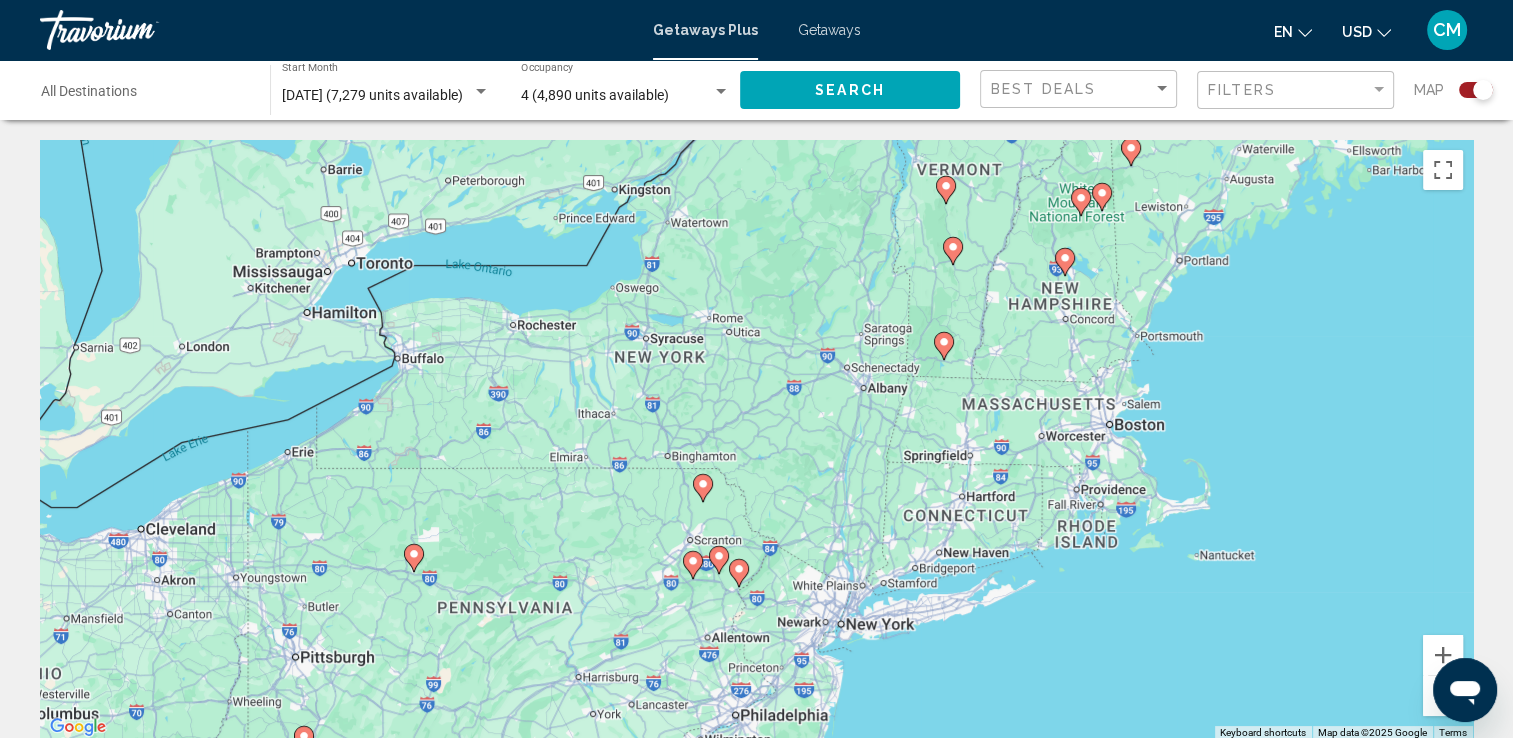 drag, startPoint x: 506, startPoint y: 279, endPoint x: 495, endPoint y: 413, distance: 134.45073 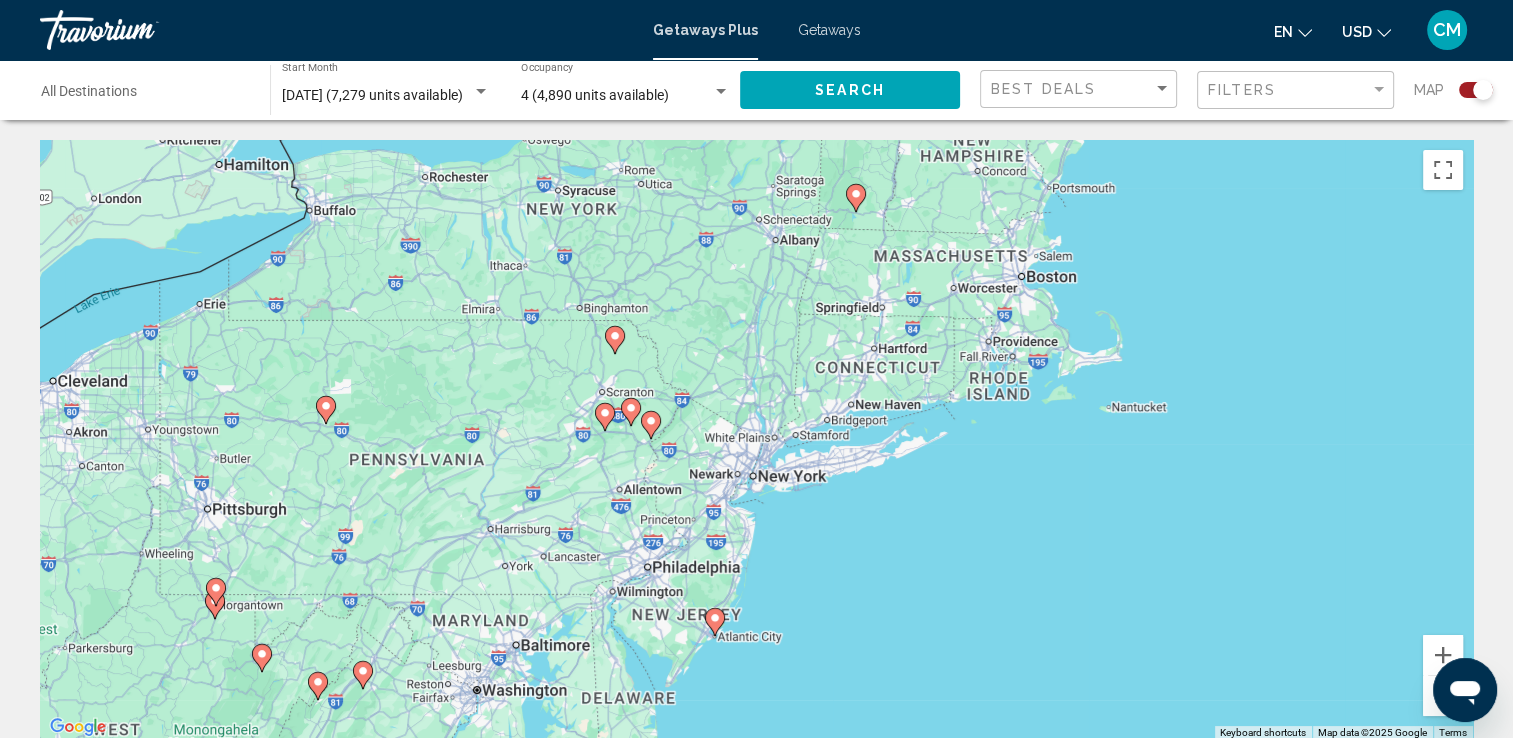 drag, startPoint x: 582, startPoint y: 453, endPoint x: 481, endPoint y: 285, distance: 196.02296 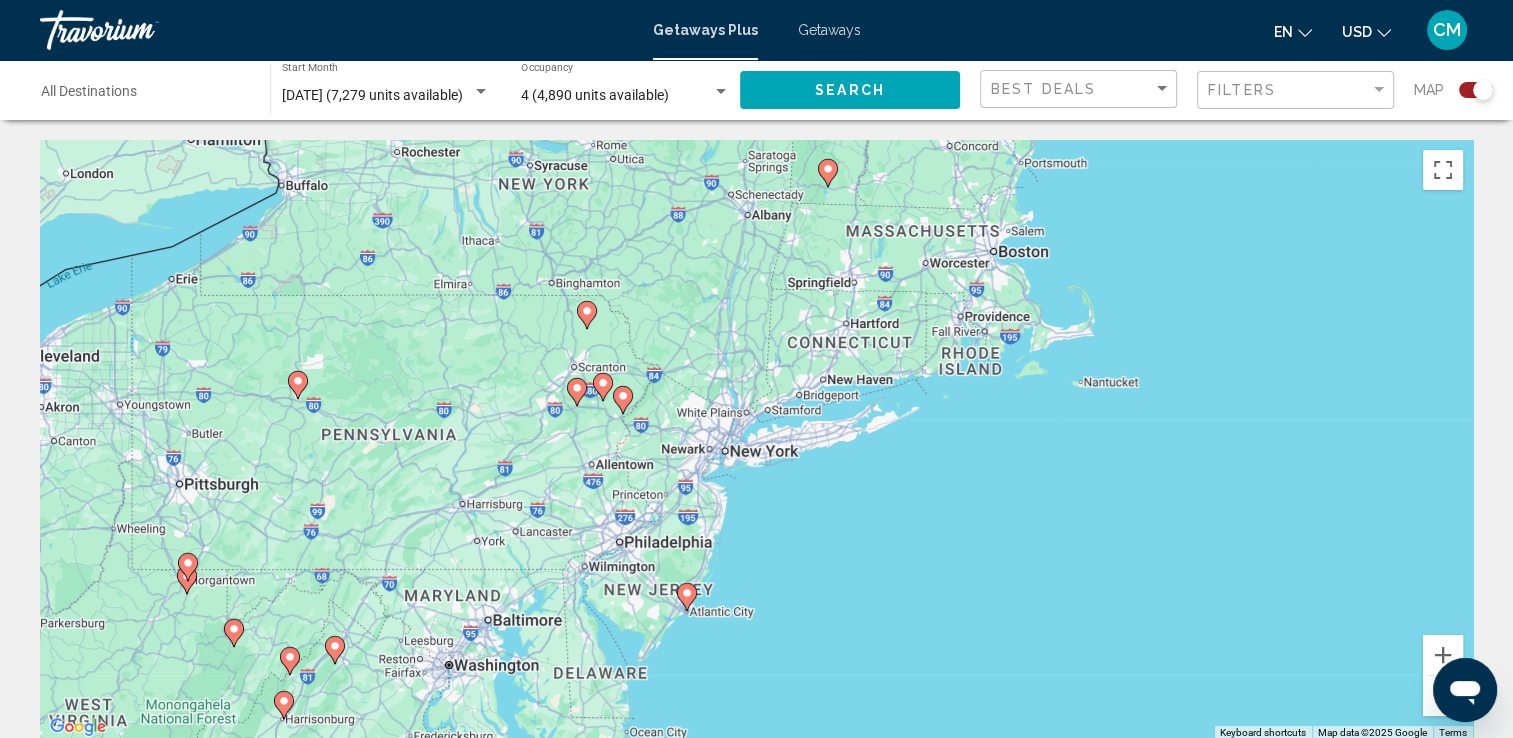 click 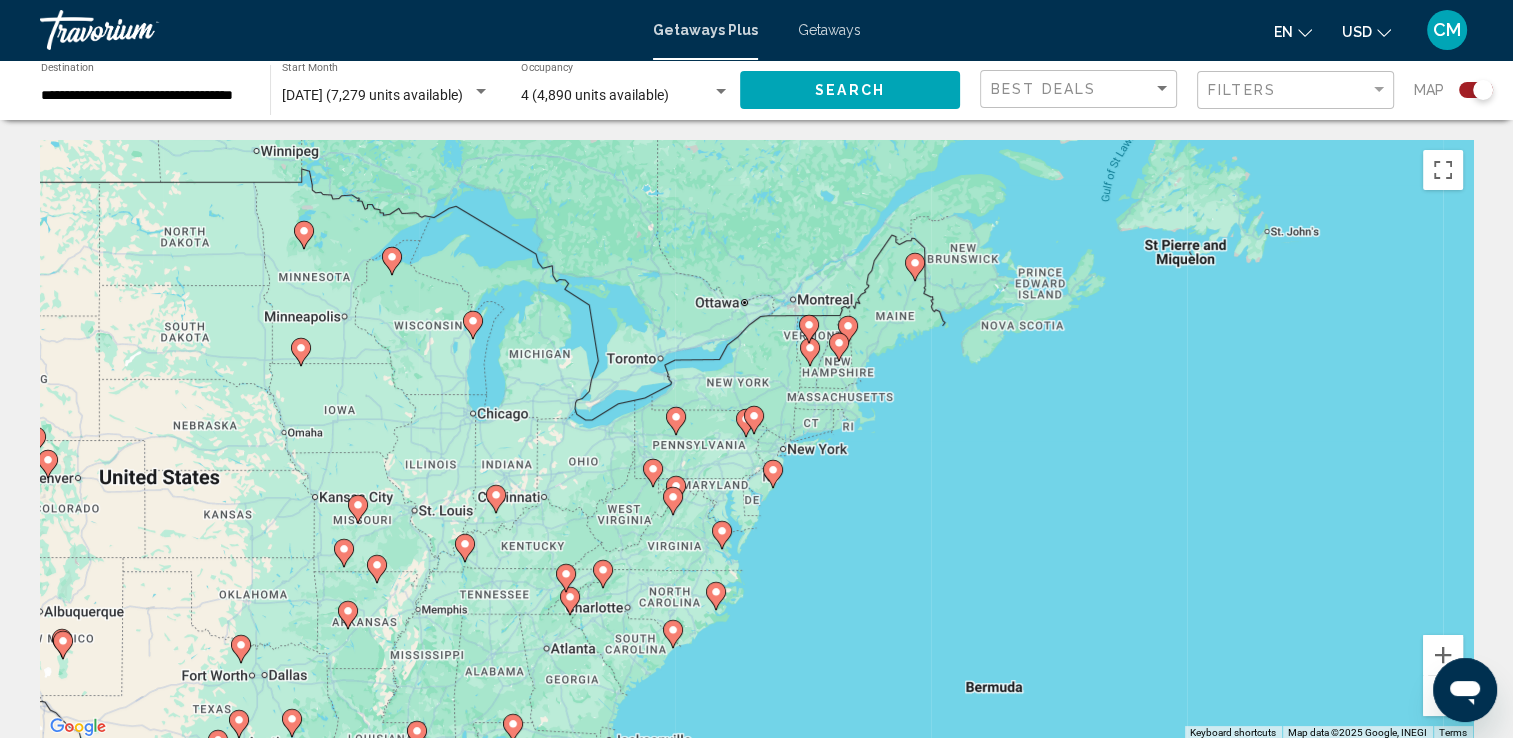 click 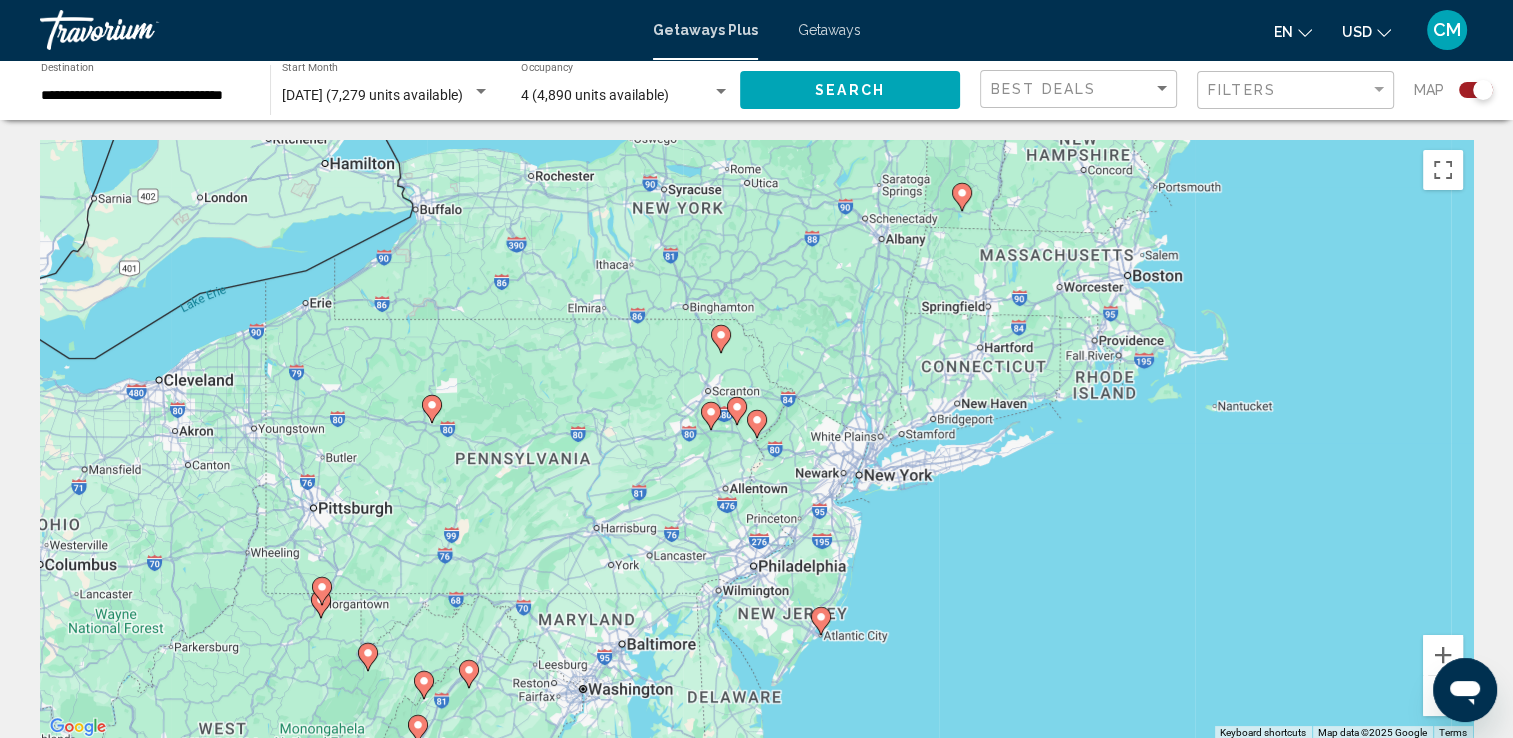 click 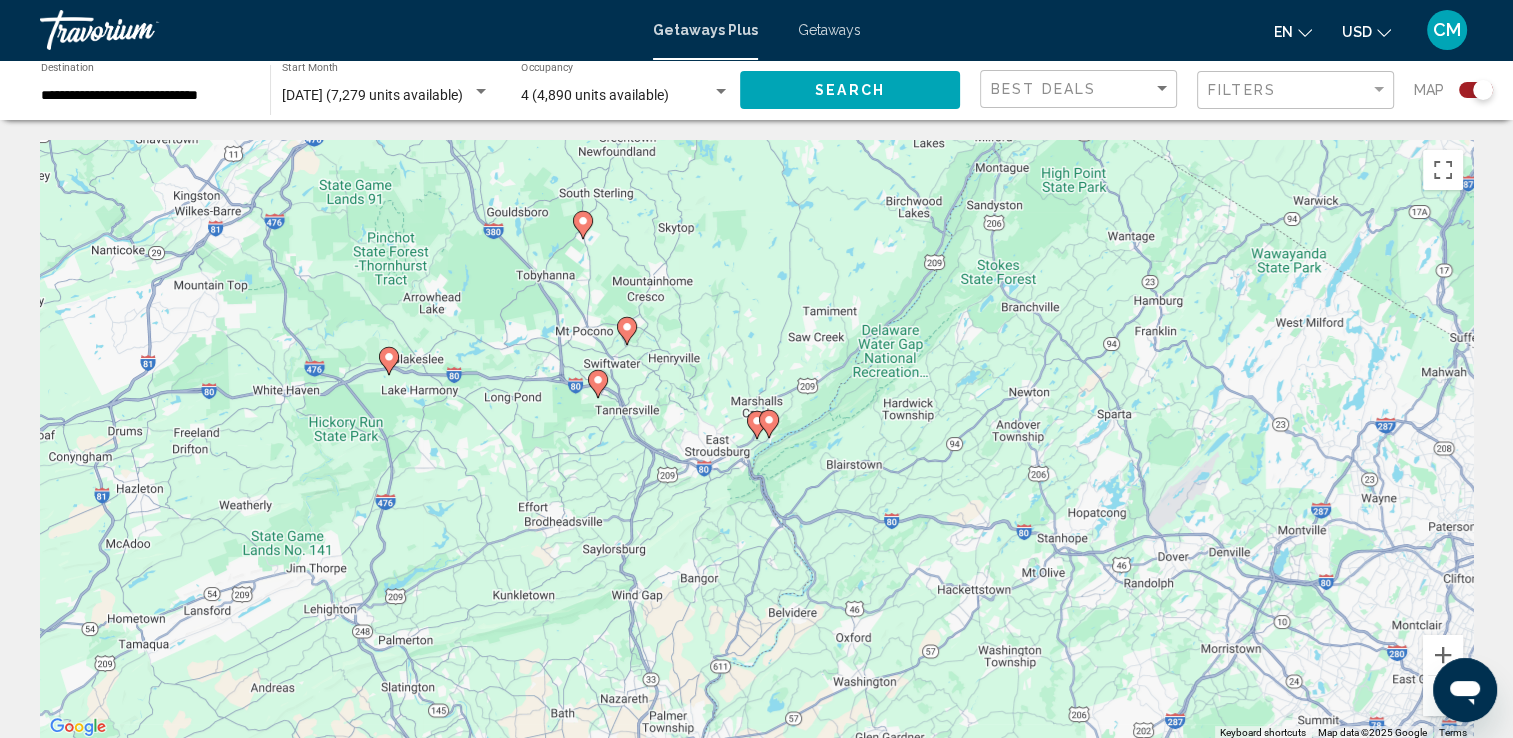 click 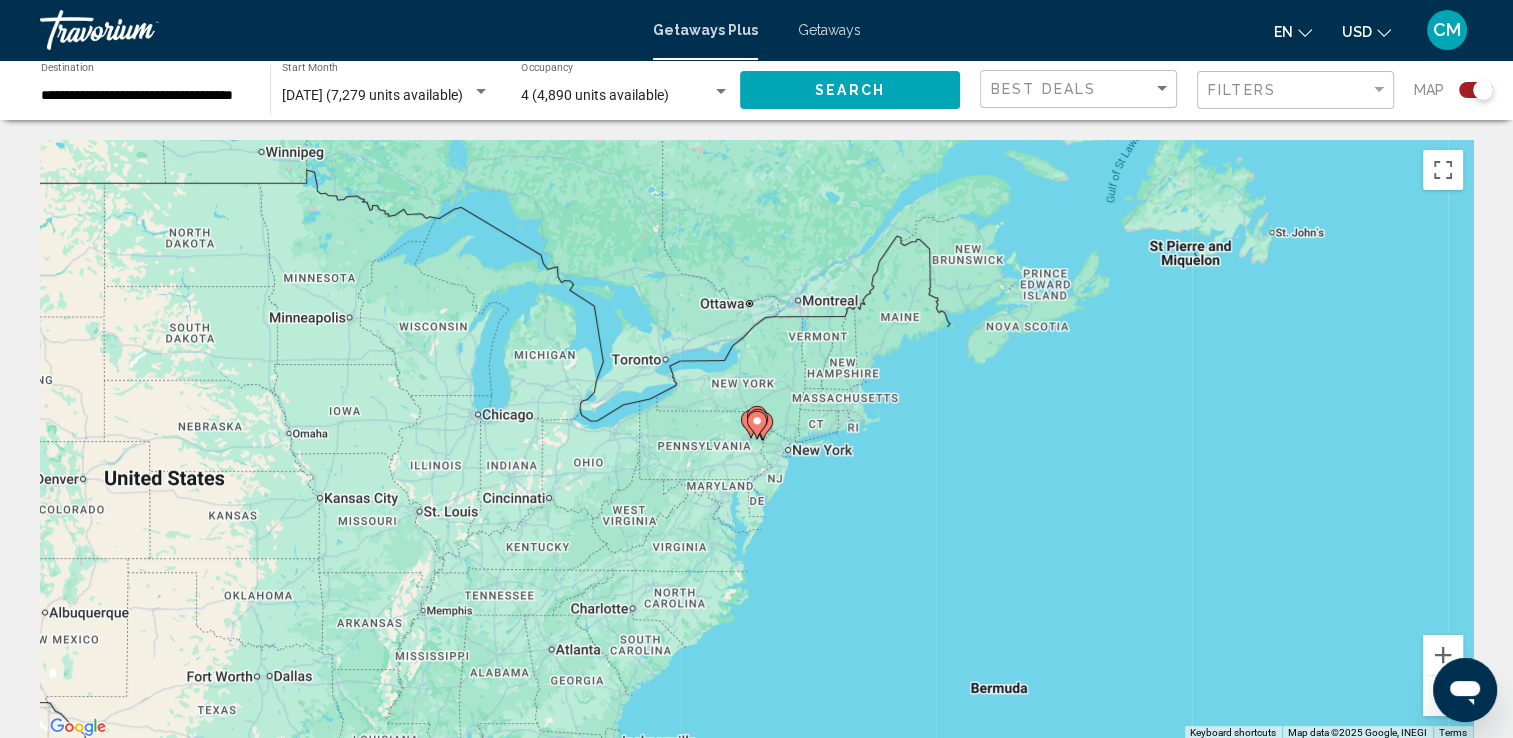 click on "Best Deals" 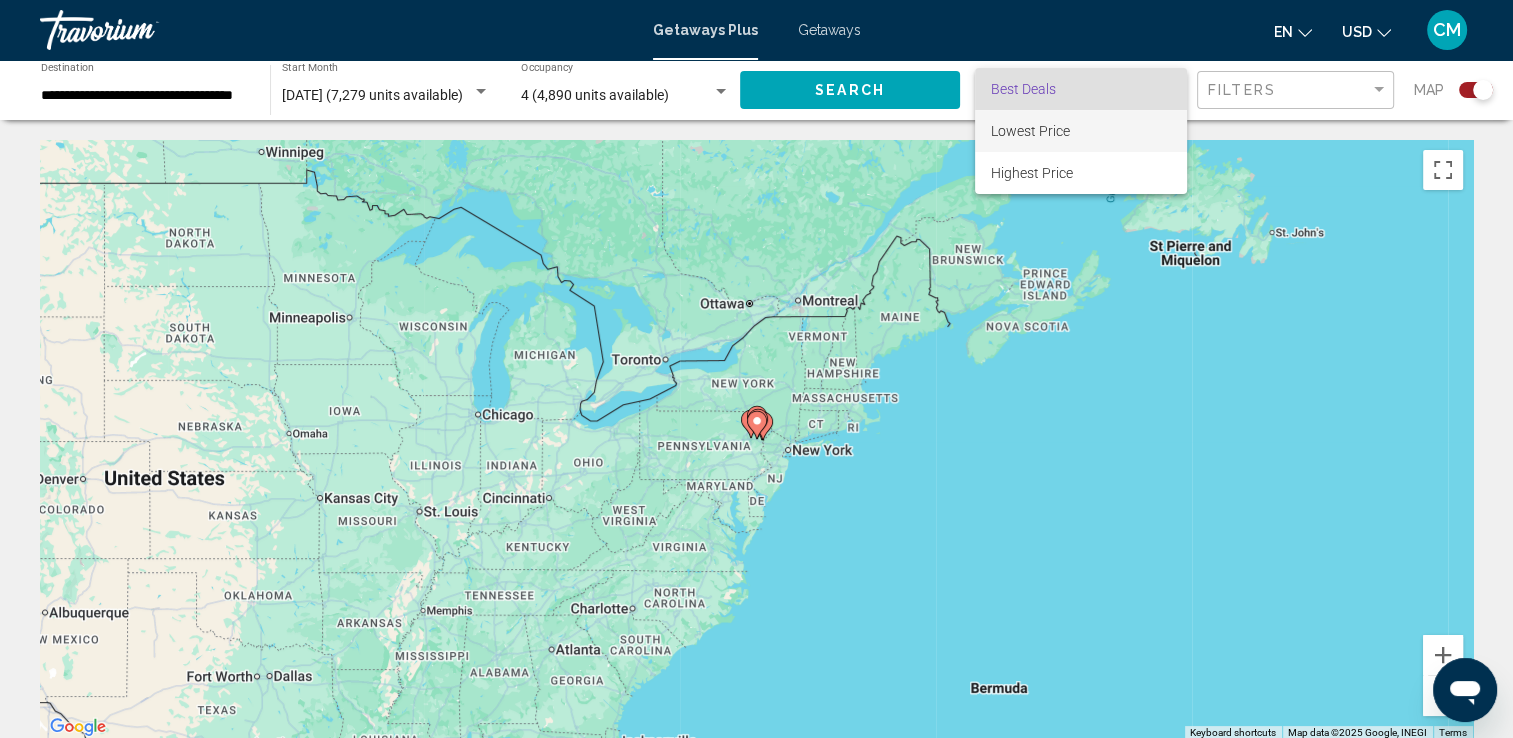 click on "Lowest Price" at bounding box center (1030, 131) 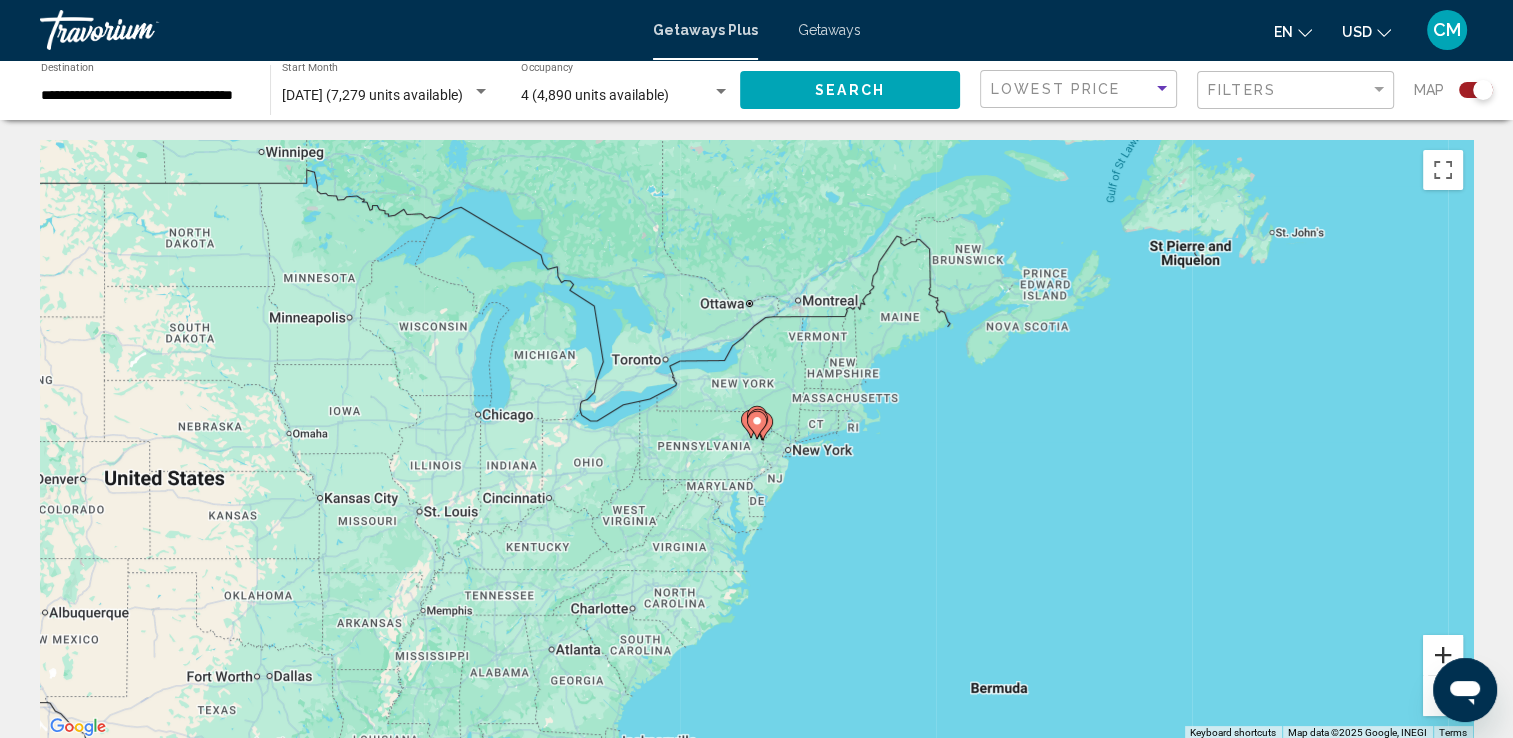 click at bounding box center (1443, 655) 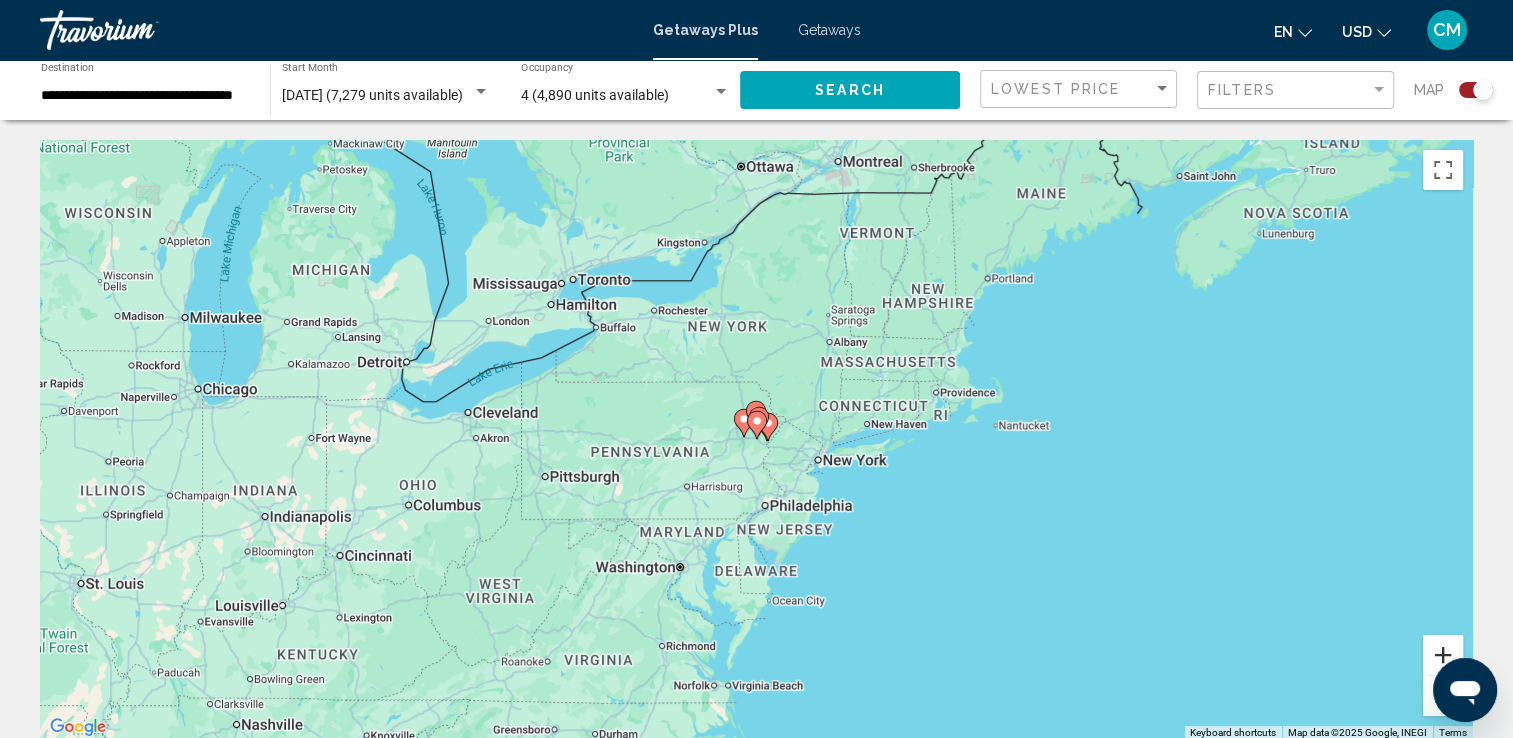 click at bounding box center [1443, 655] 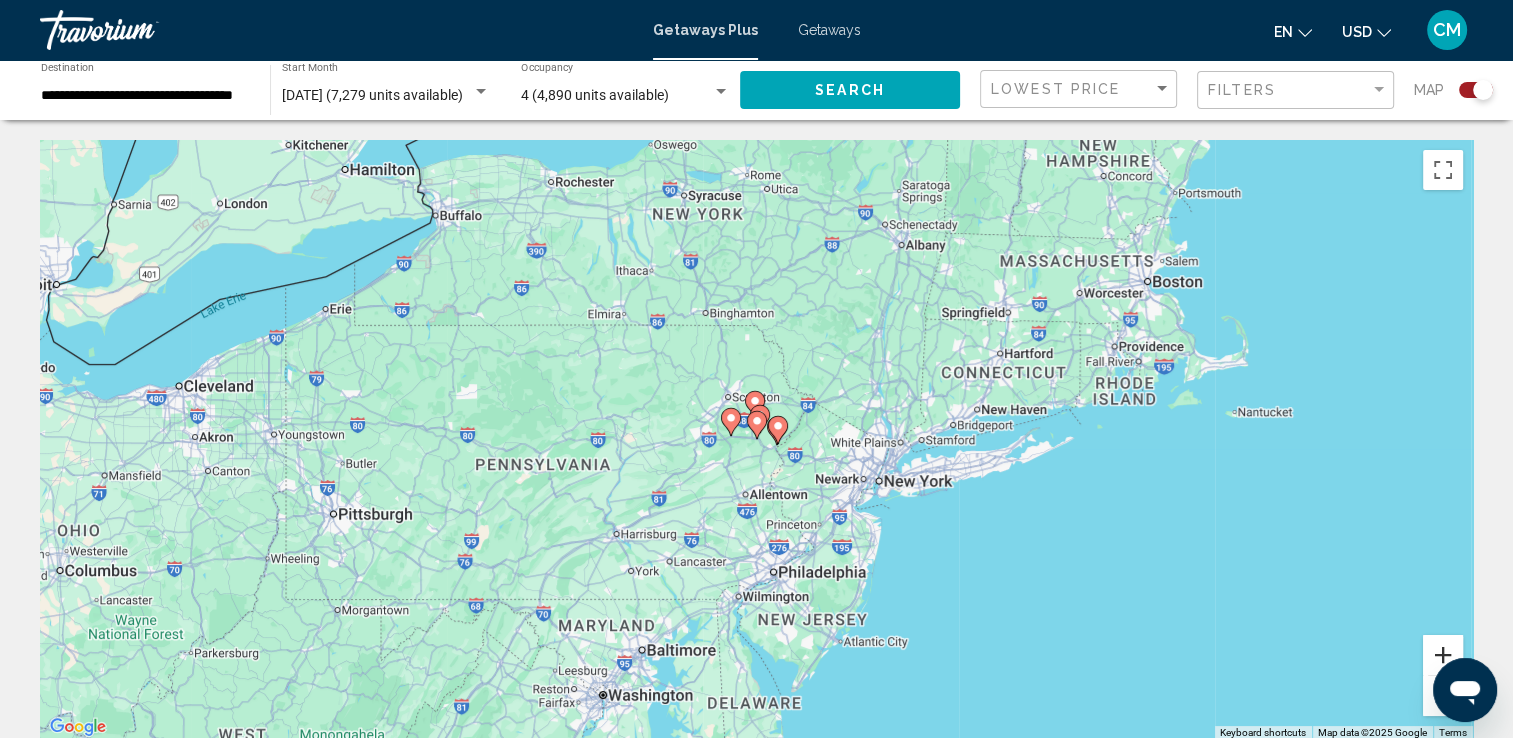 click at bounding box center (1443, 655) 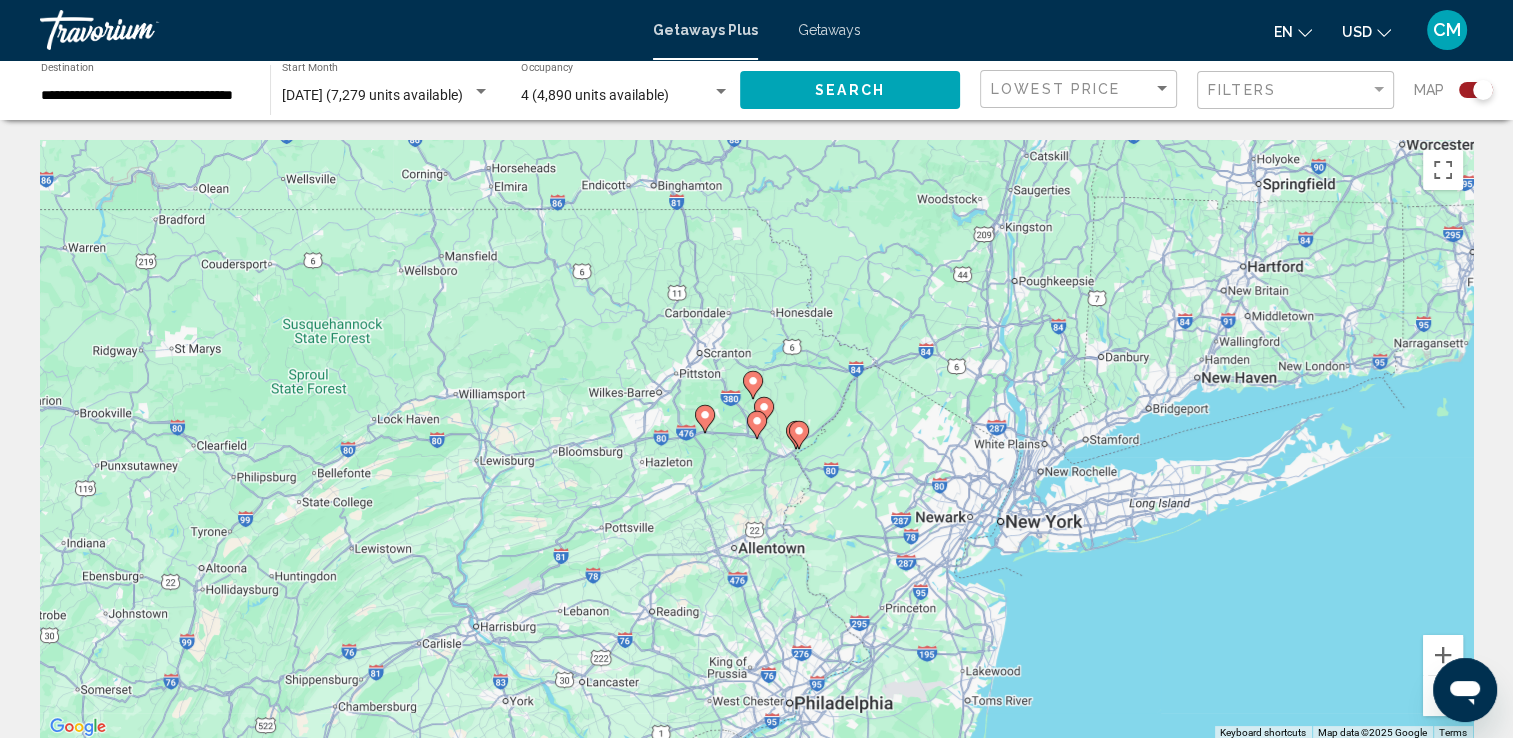 click 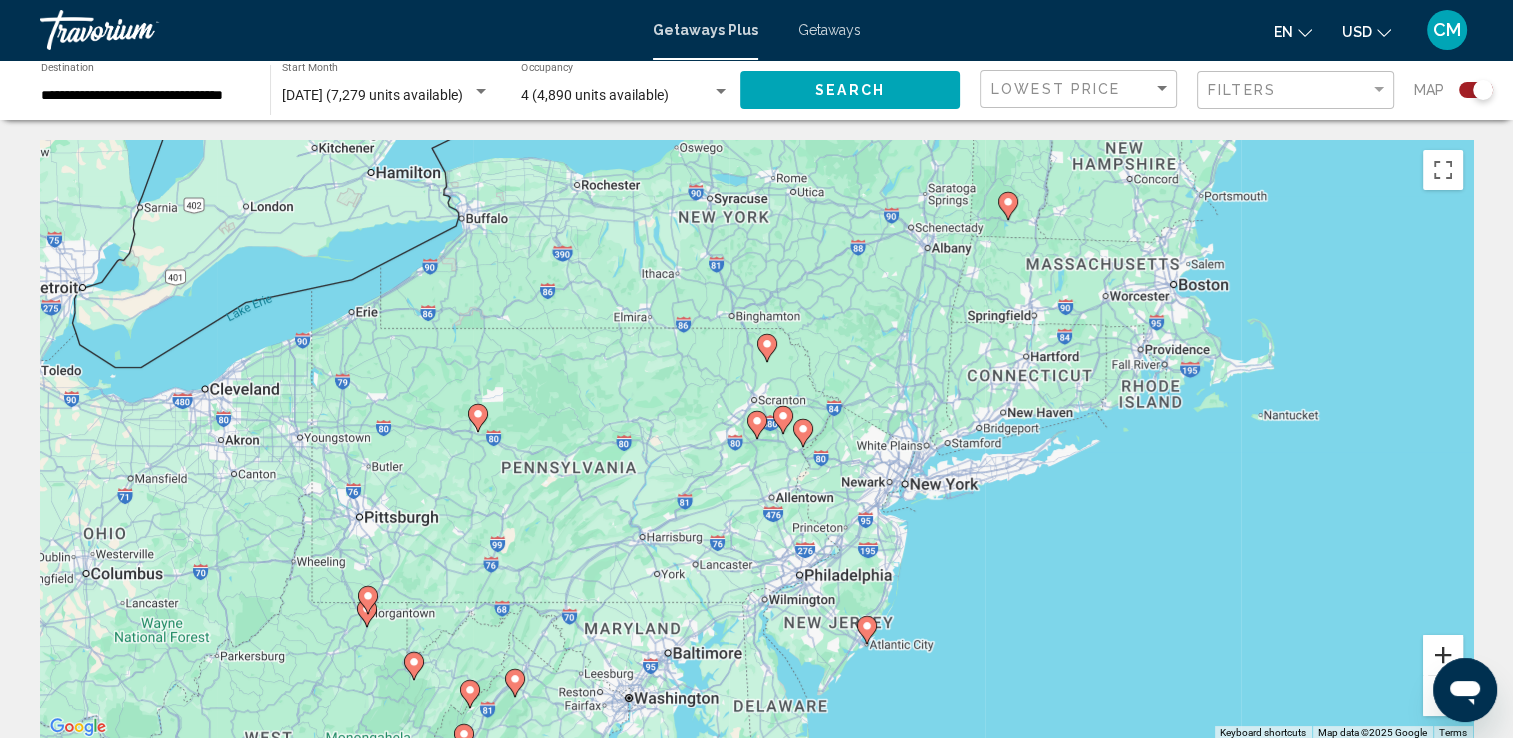 click at bounding box center (1443, 655) 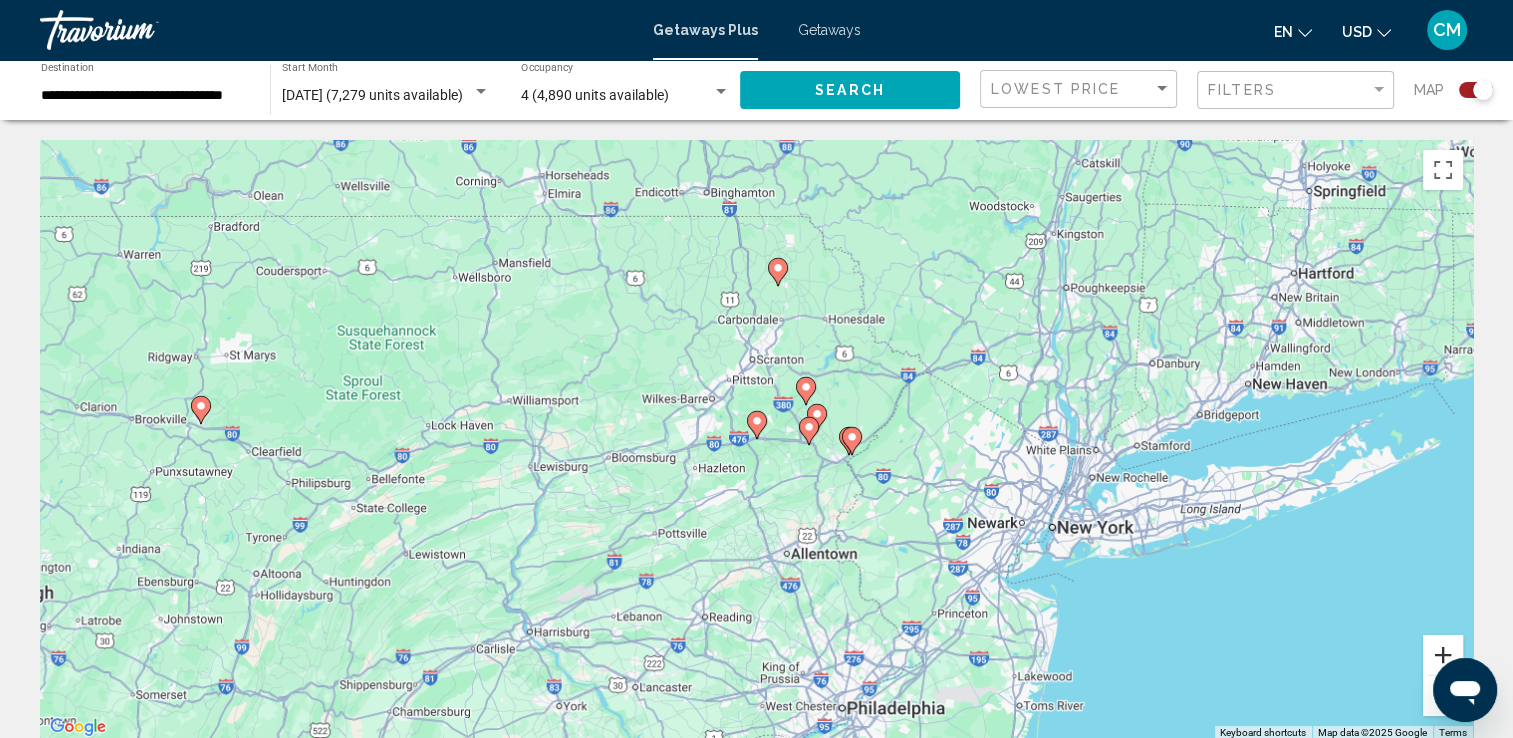 click at bounding box center [1443, 655] 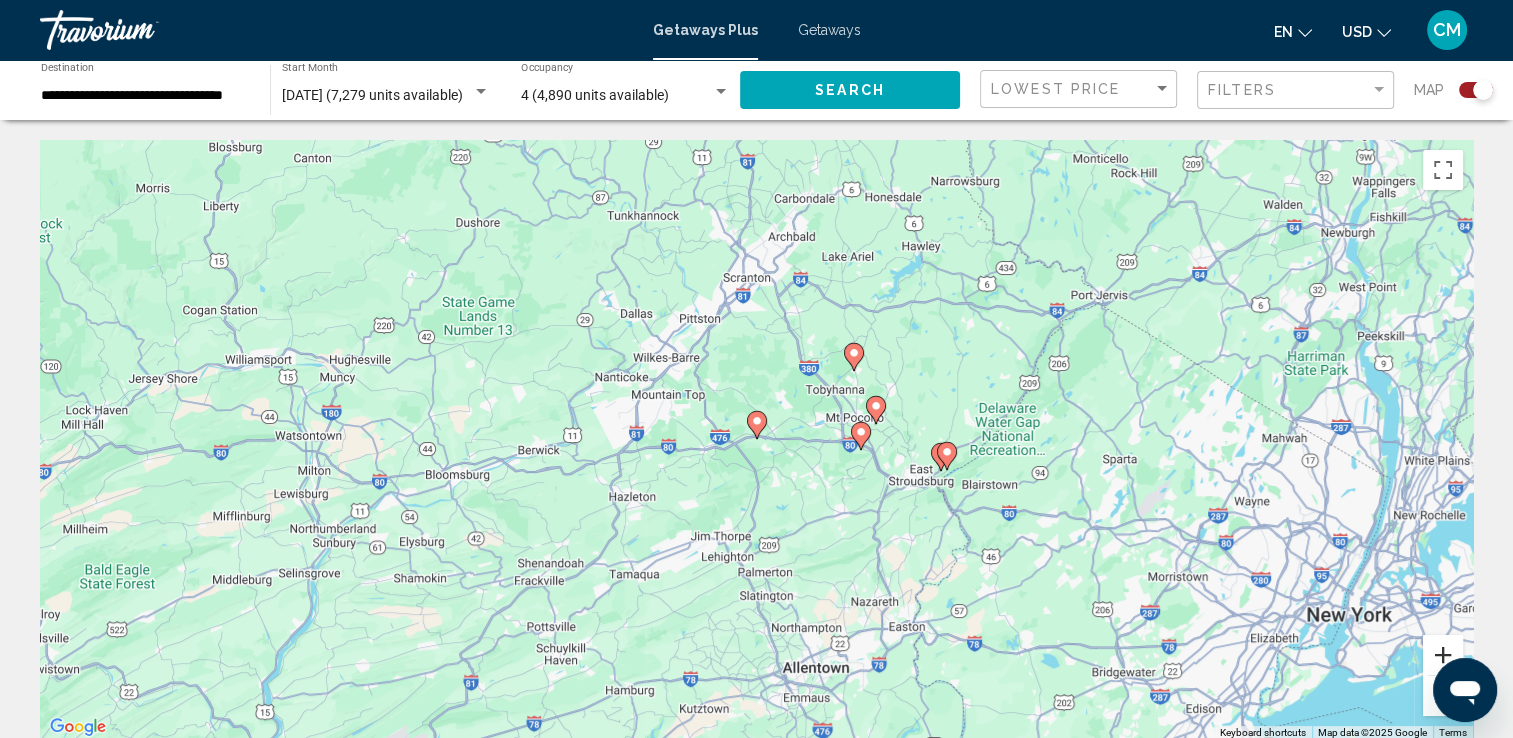 click at bounding box center (1443, 655) 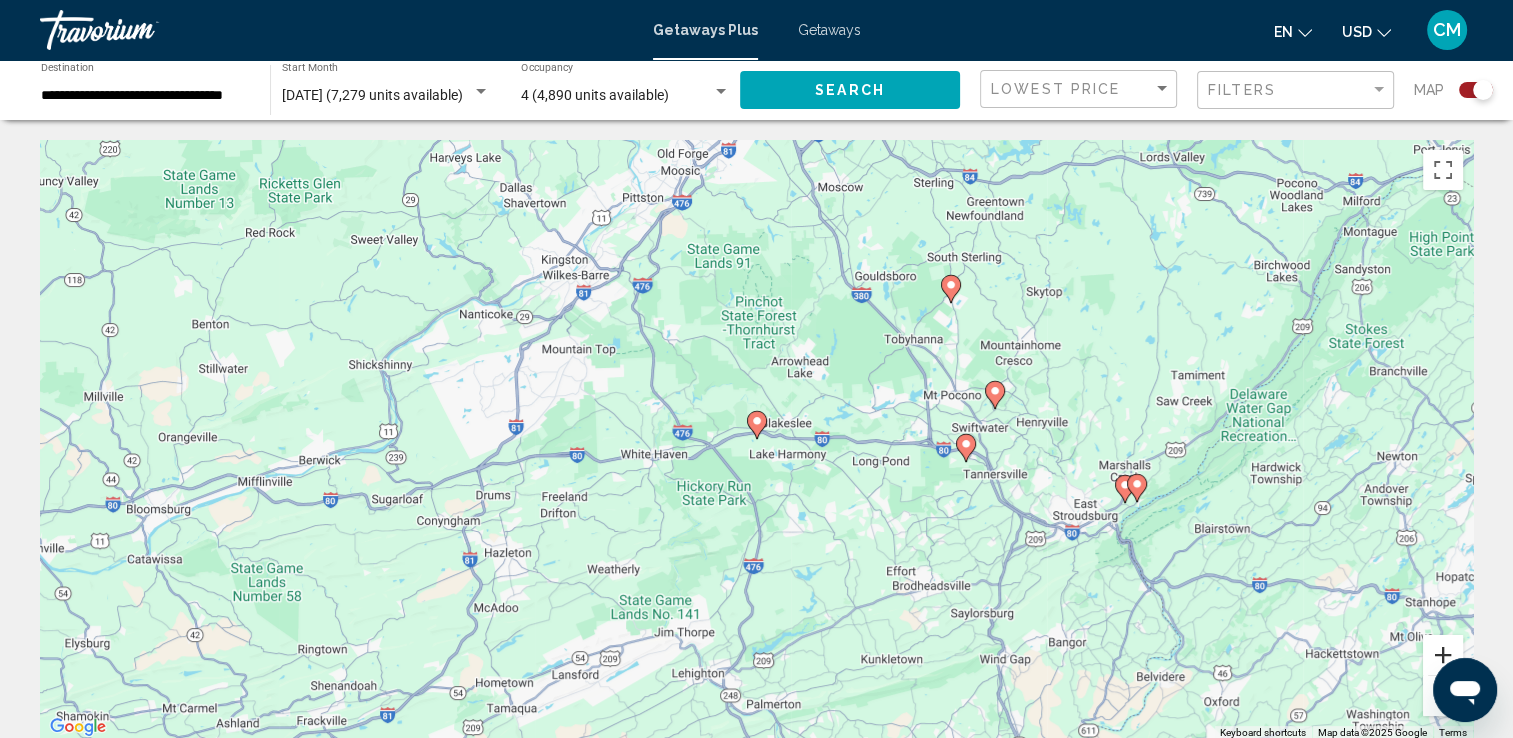 click at bounding box center (1443, 655) 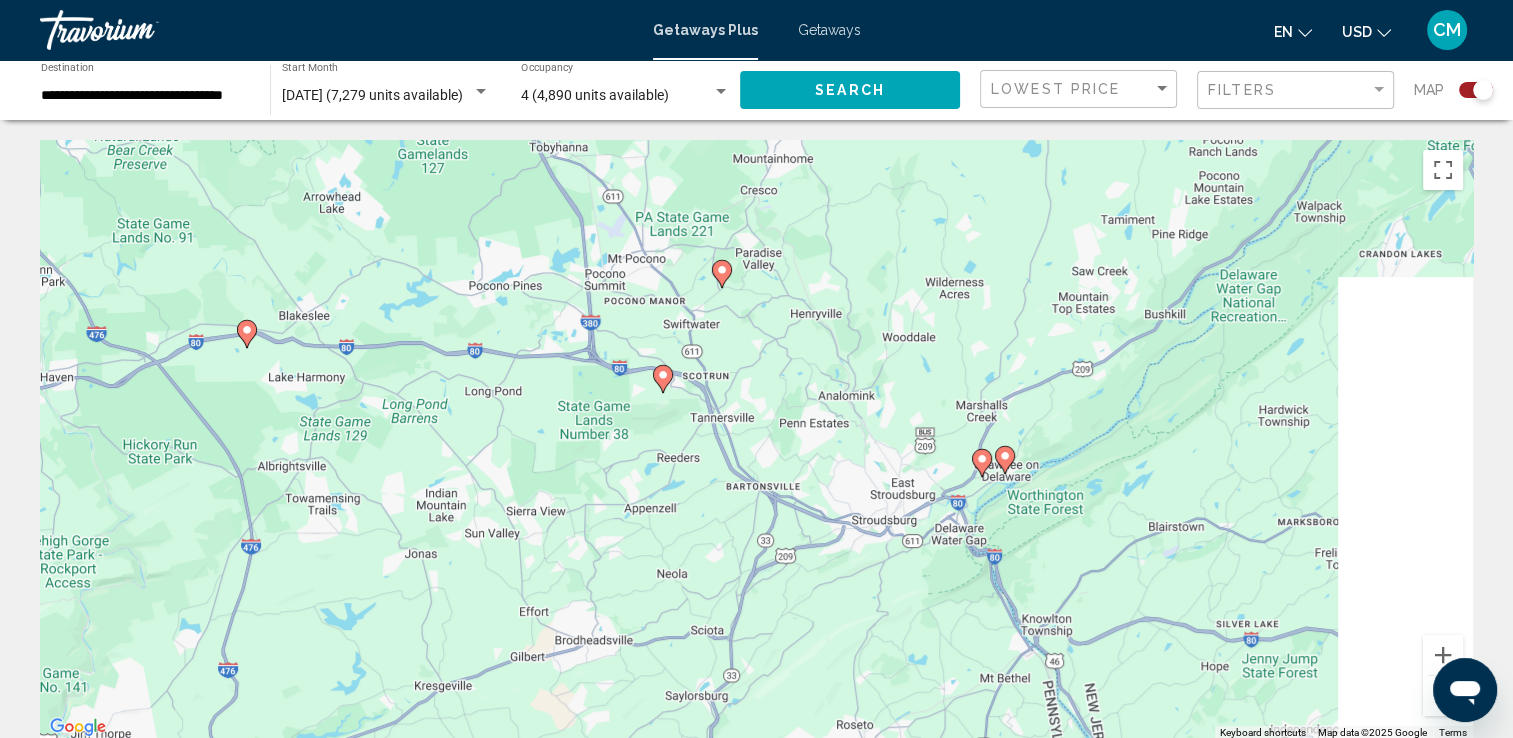 drag, startPoint x: 1173, startPoint y: 542, endPoint x: 531, endPoint y: 426, distance: 652.39557 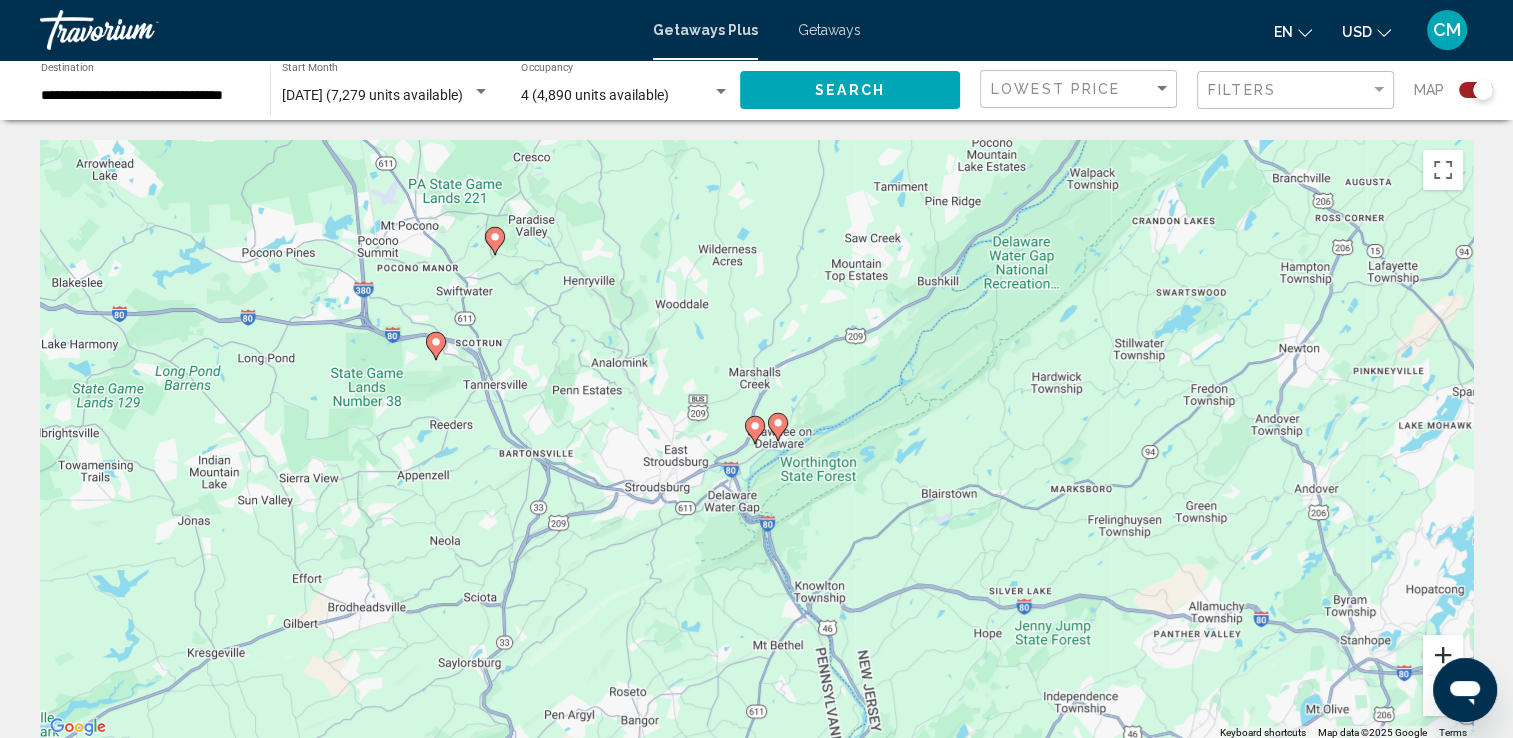 click at bounding box center [1443, 655] 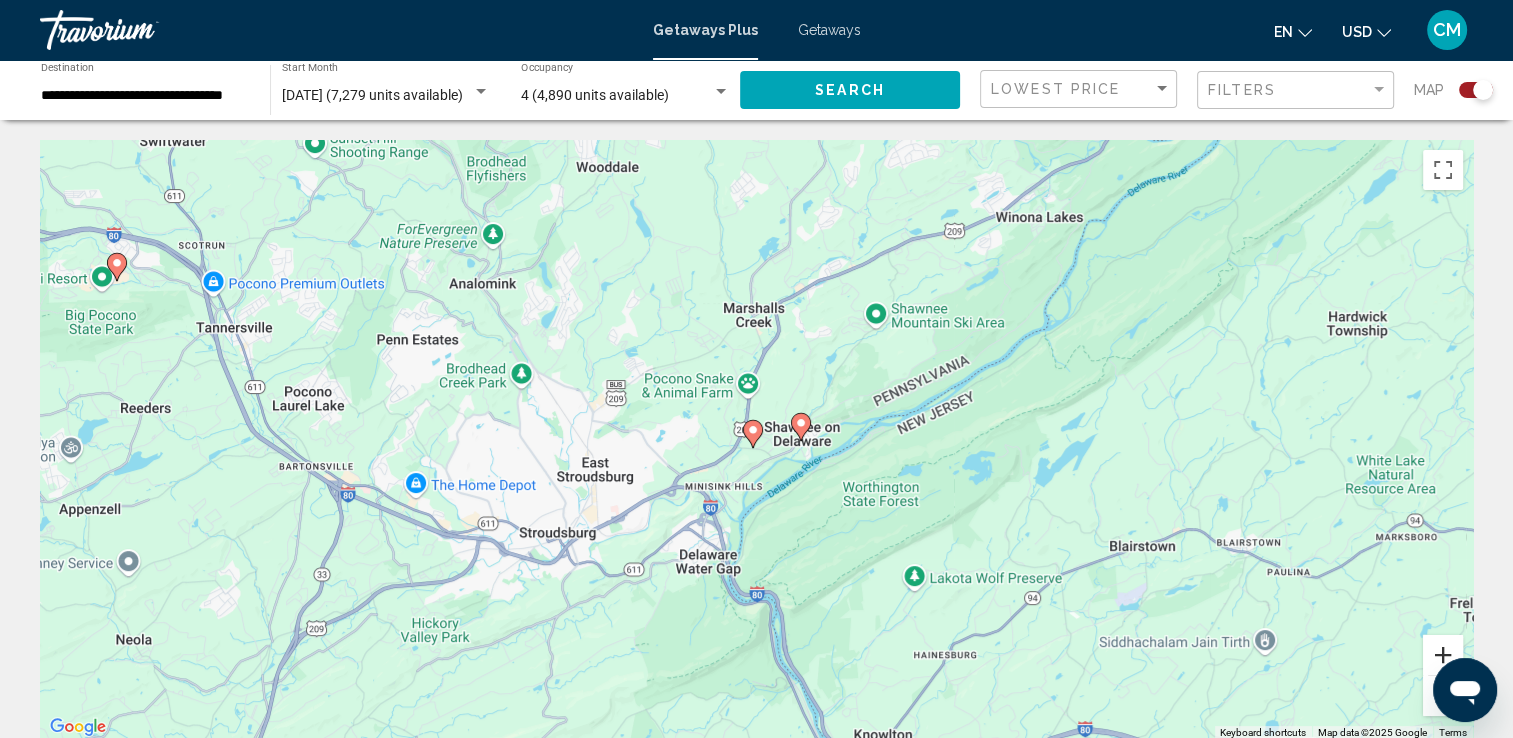 click at bounding box center [1443, 655] 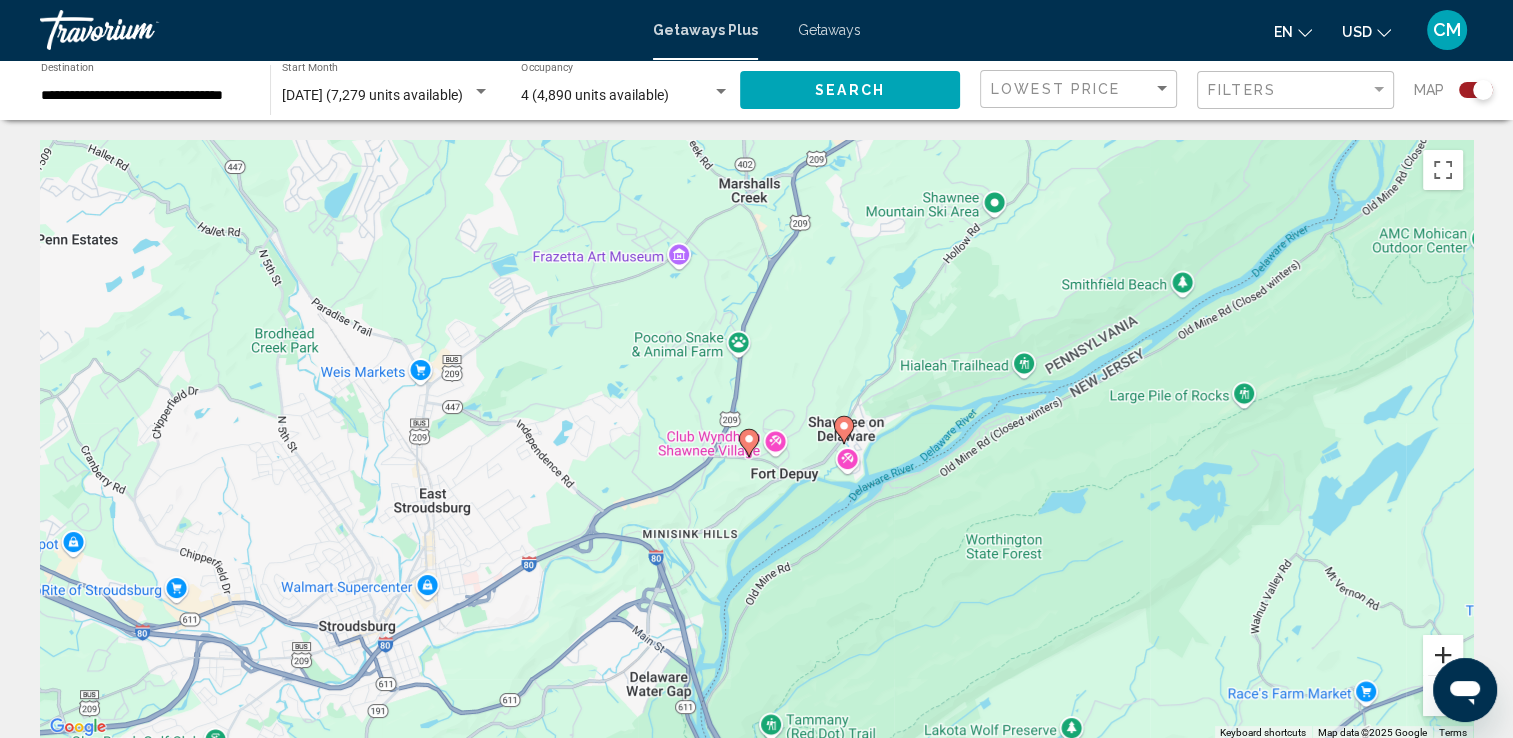 click at bounding box center (1443, 655) 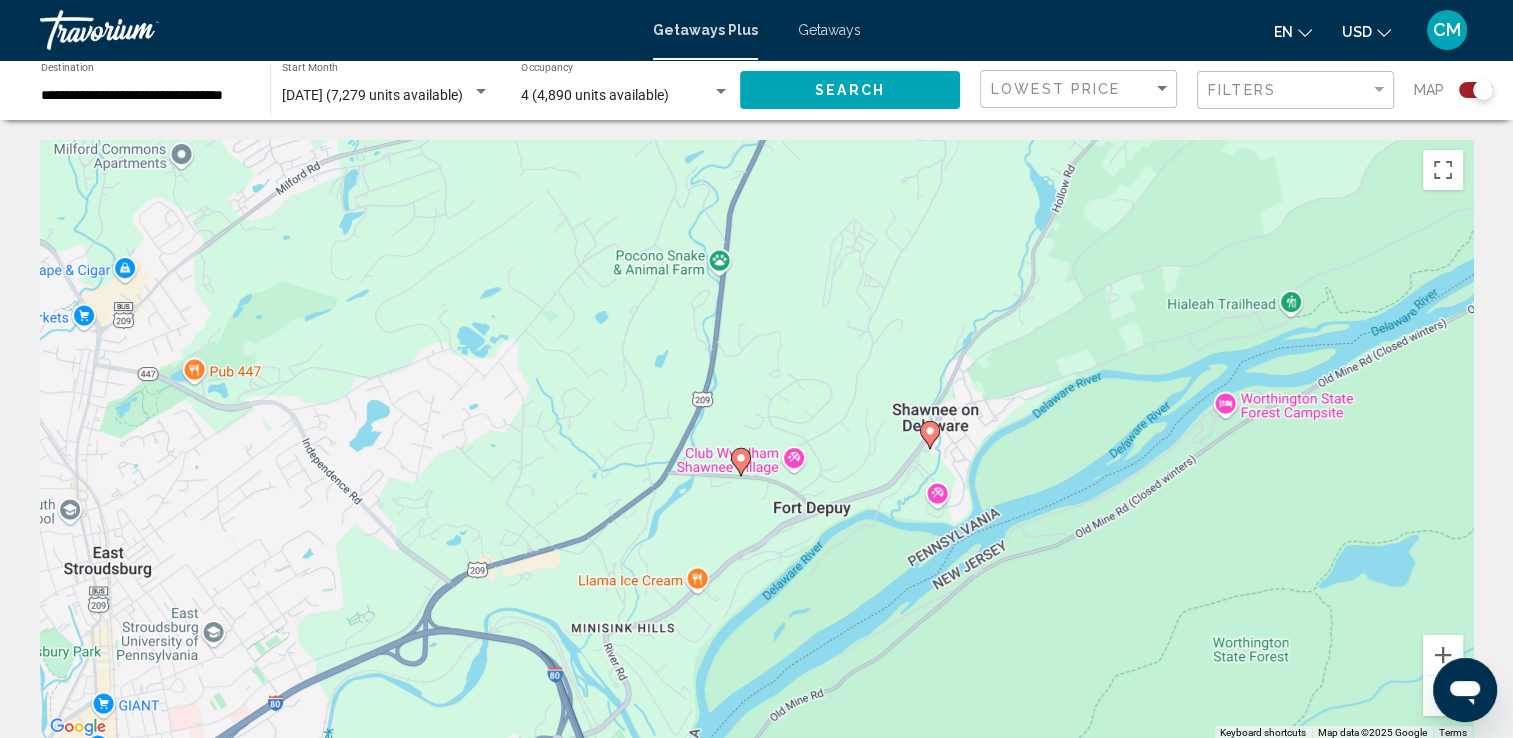 click 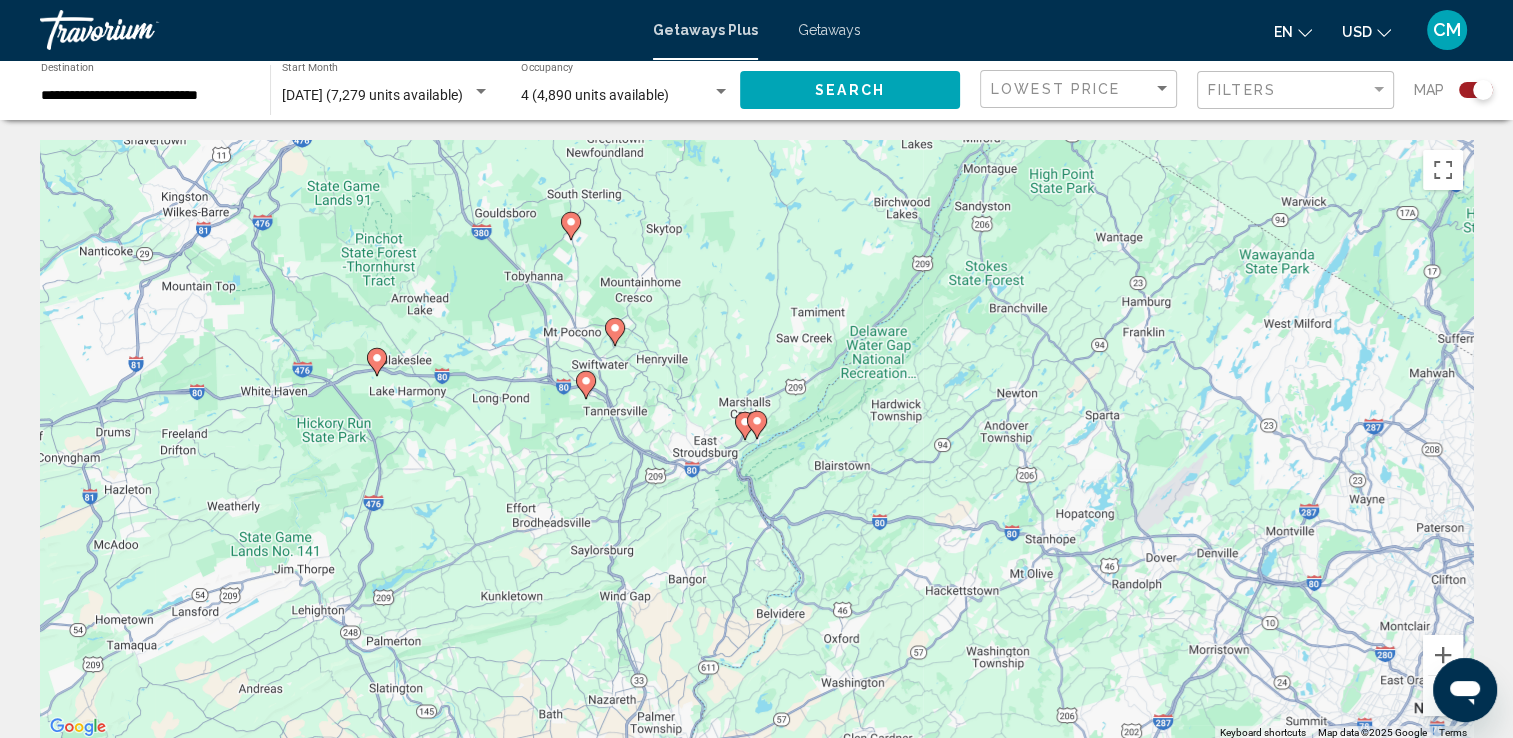 click 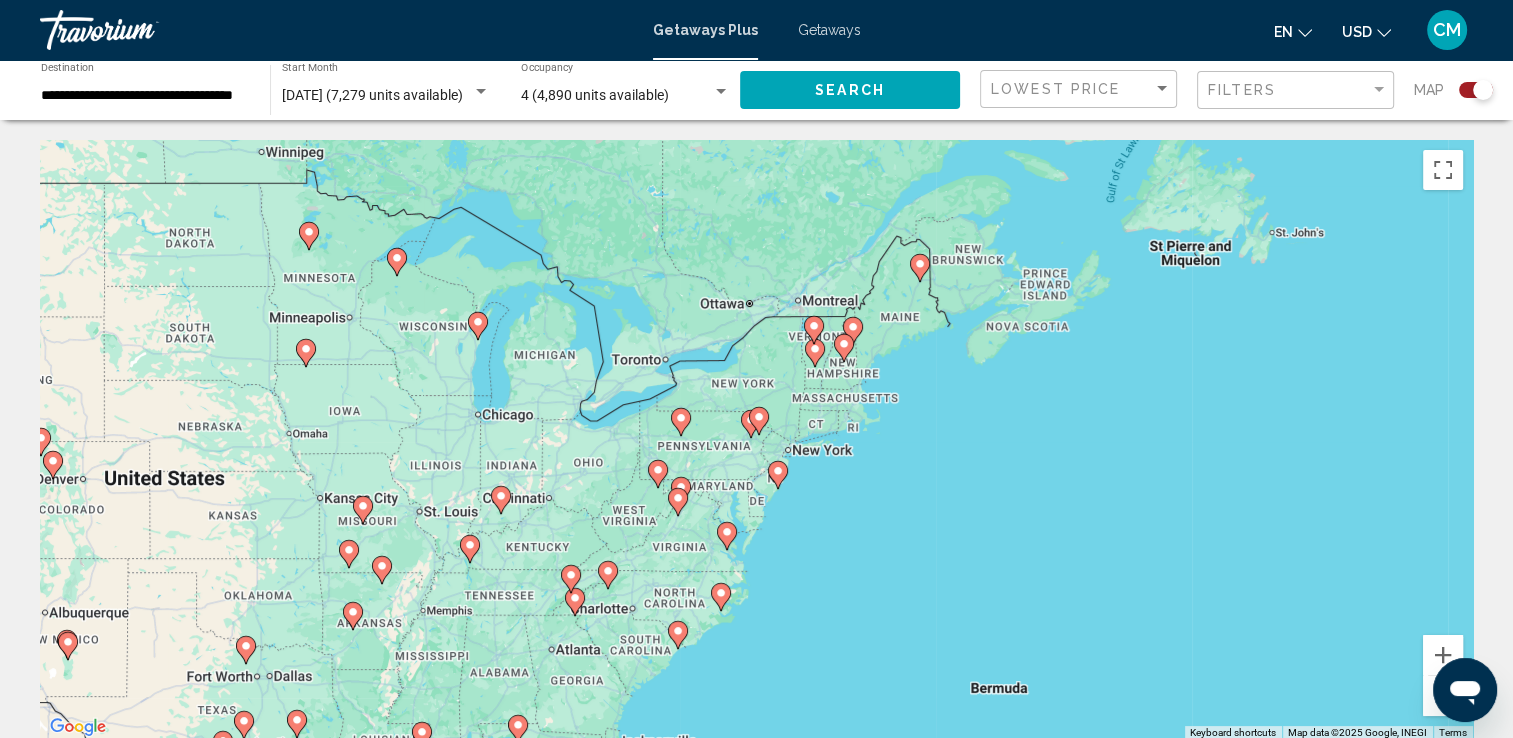 click 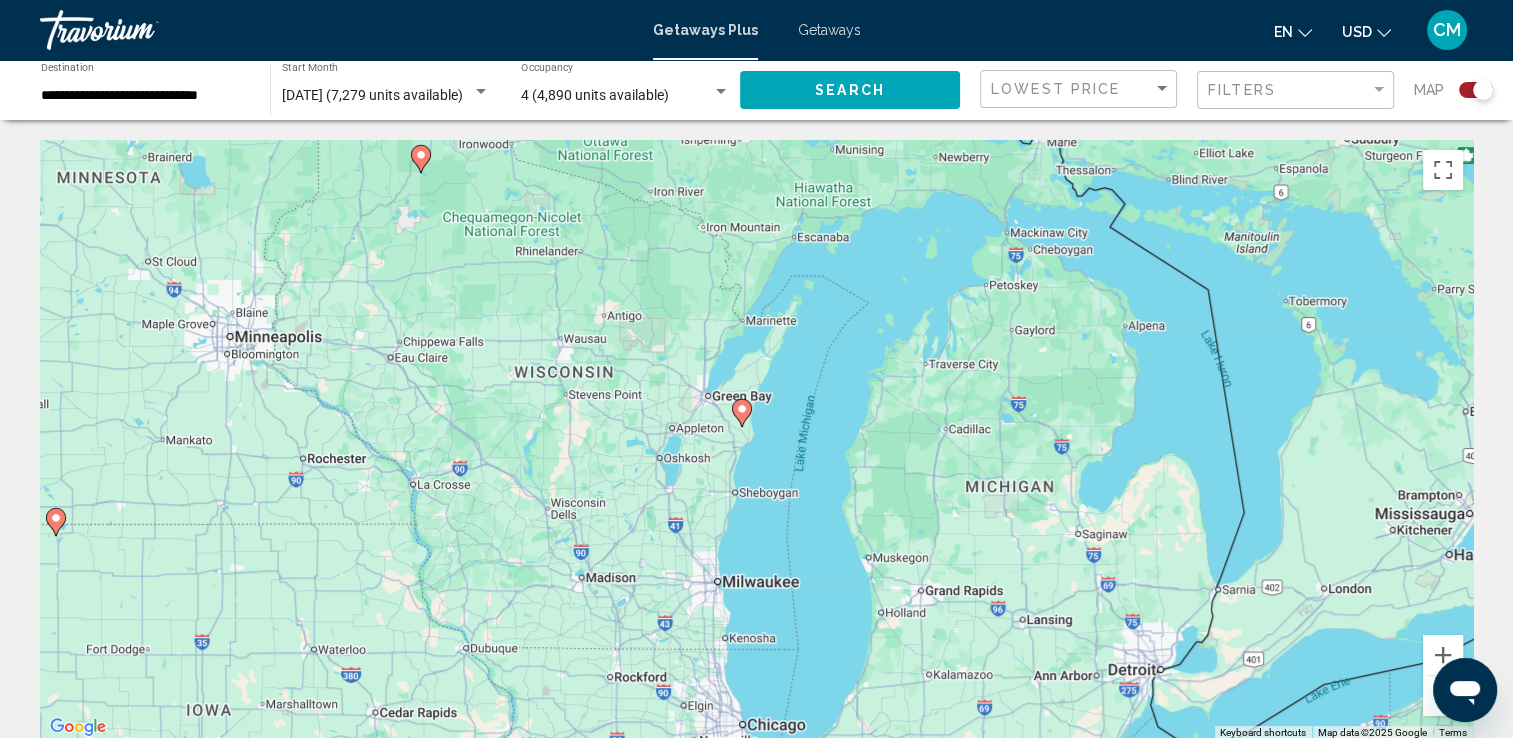 drag, startPoint x: 1026, startPoint y: 502, endPoint x: 462, endPoint y: 159, distance: 660.10986 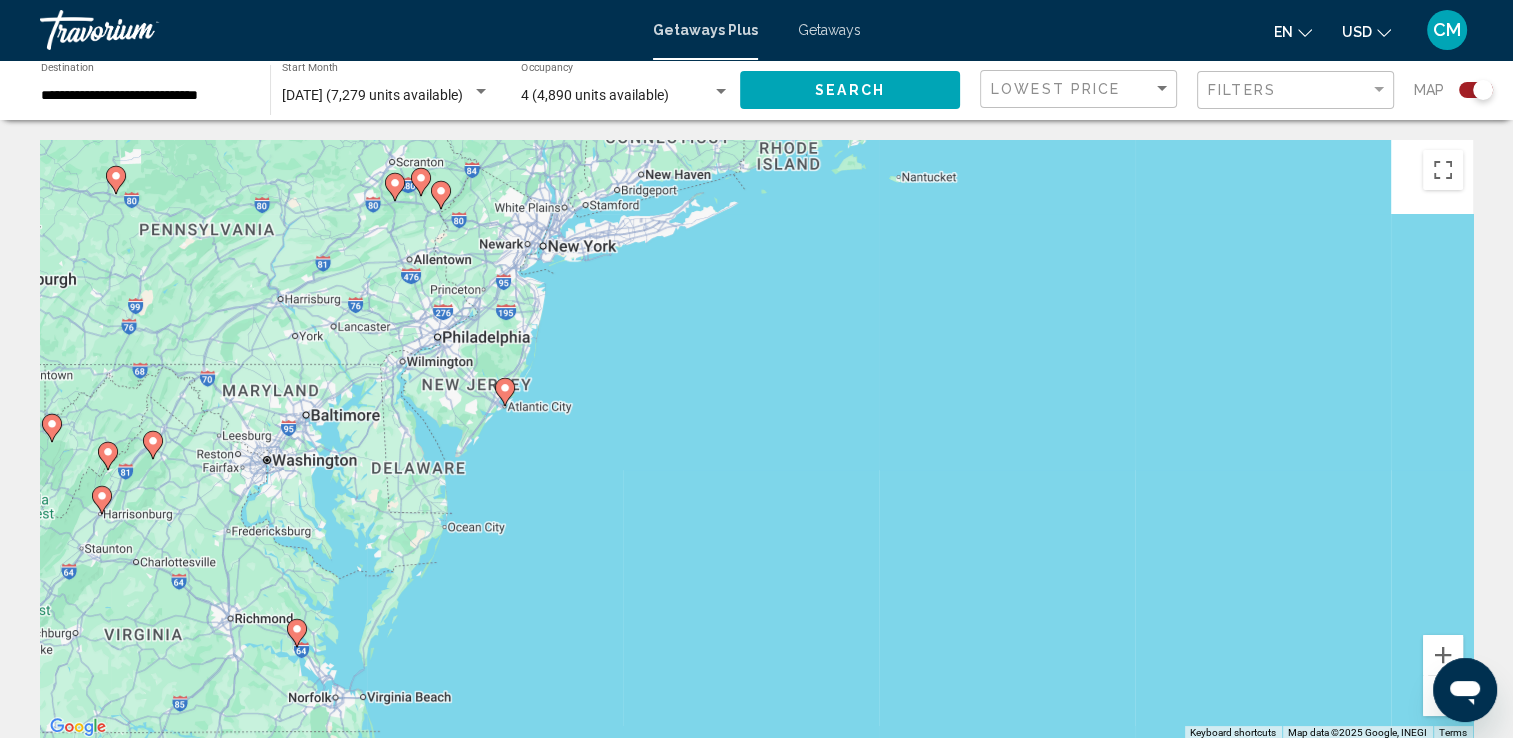 drag, startPoint x: 560, startPoint y: 317, endPoint x: 412, endPoint y: 475, distance: 216.49019 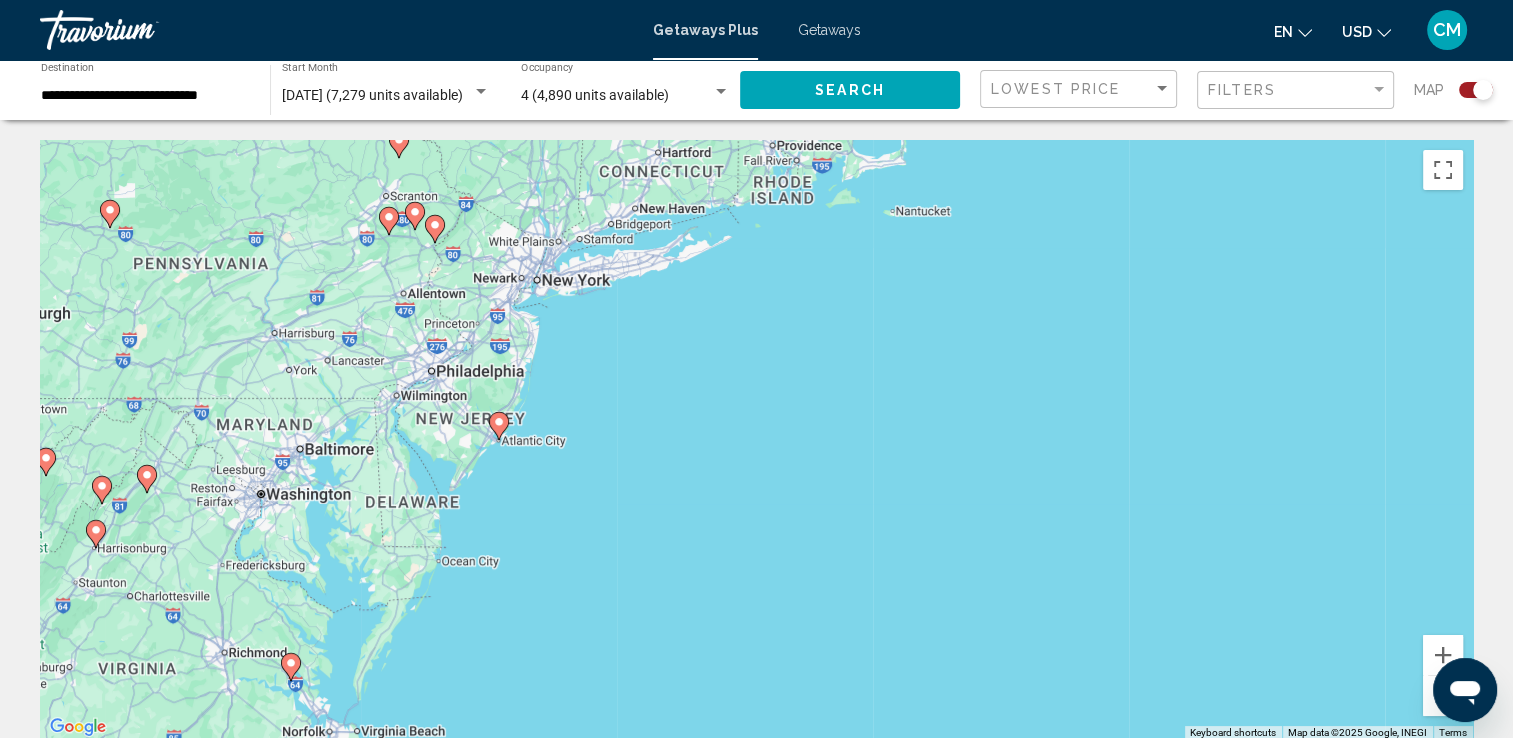 click on "To navigate, press the arrow keys. To activate drag with keyboard, press Alt + Enter. Once in keyboard drag state, use the arrow keys to move the marker. To complete the drag, press the Enter key. To cancel, press Escape." at bounding box center [756, 440] 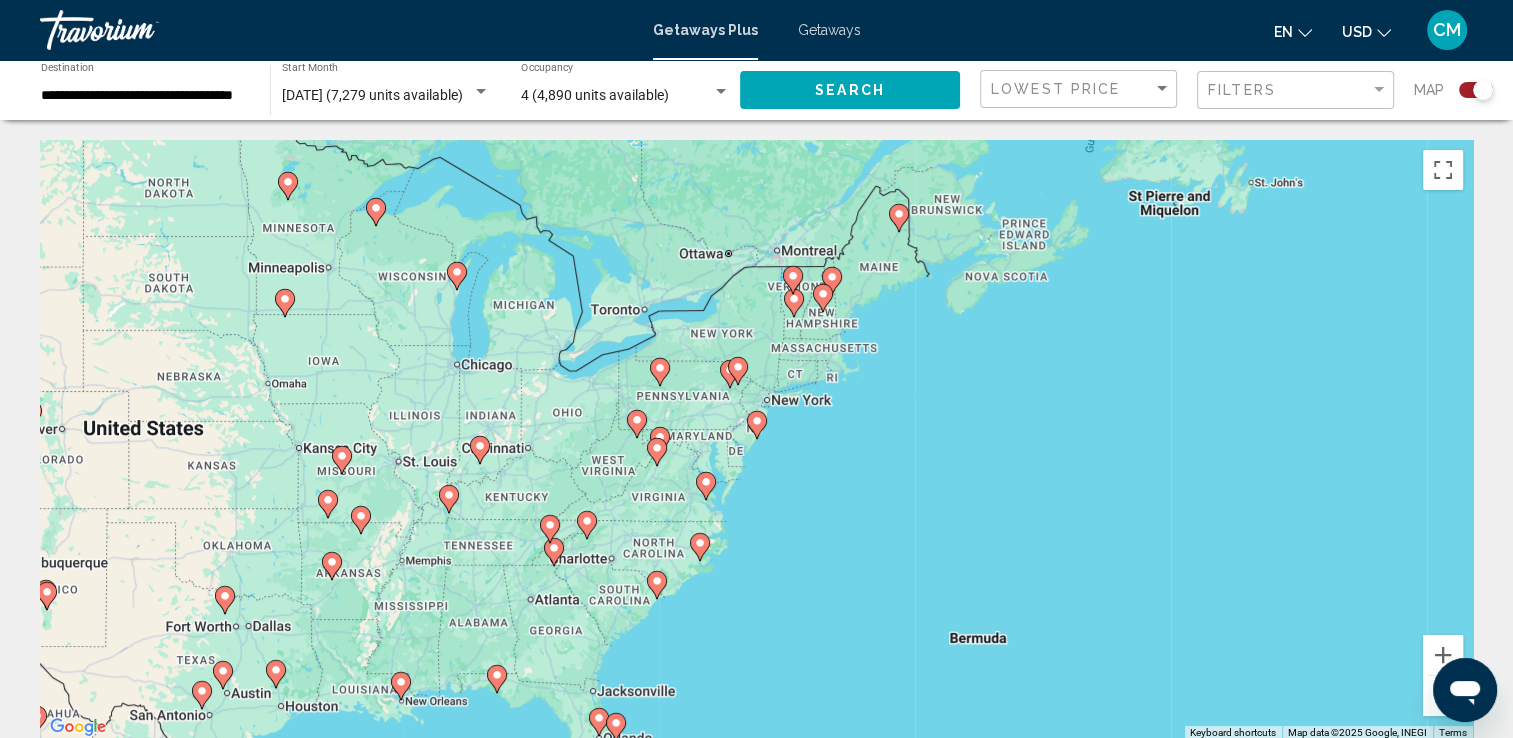 click 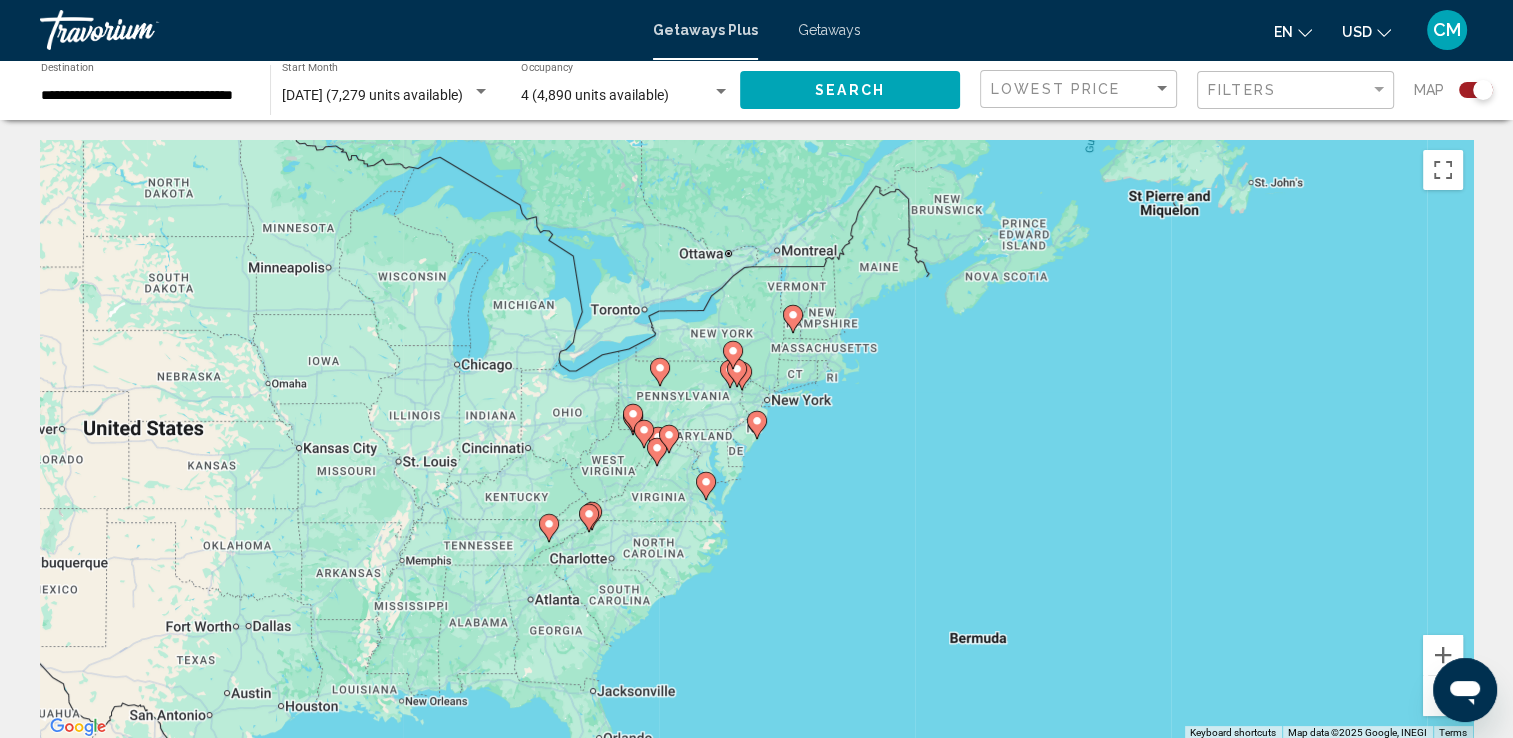 type on "**********" 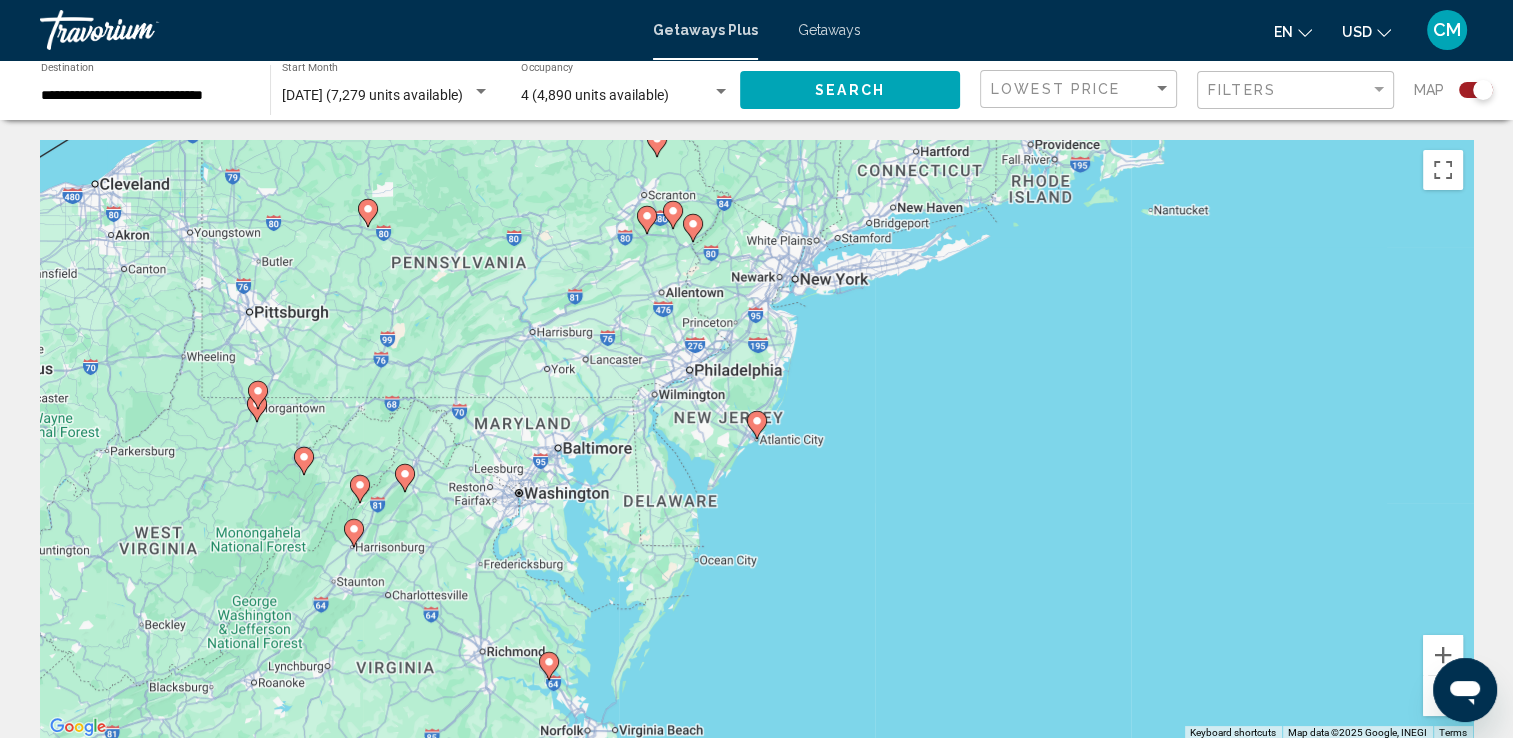 click on "Getaways" at bounding box center (829, 30) 